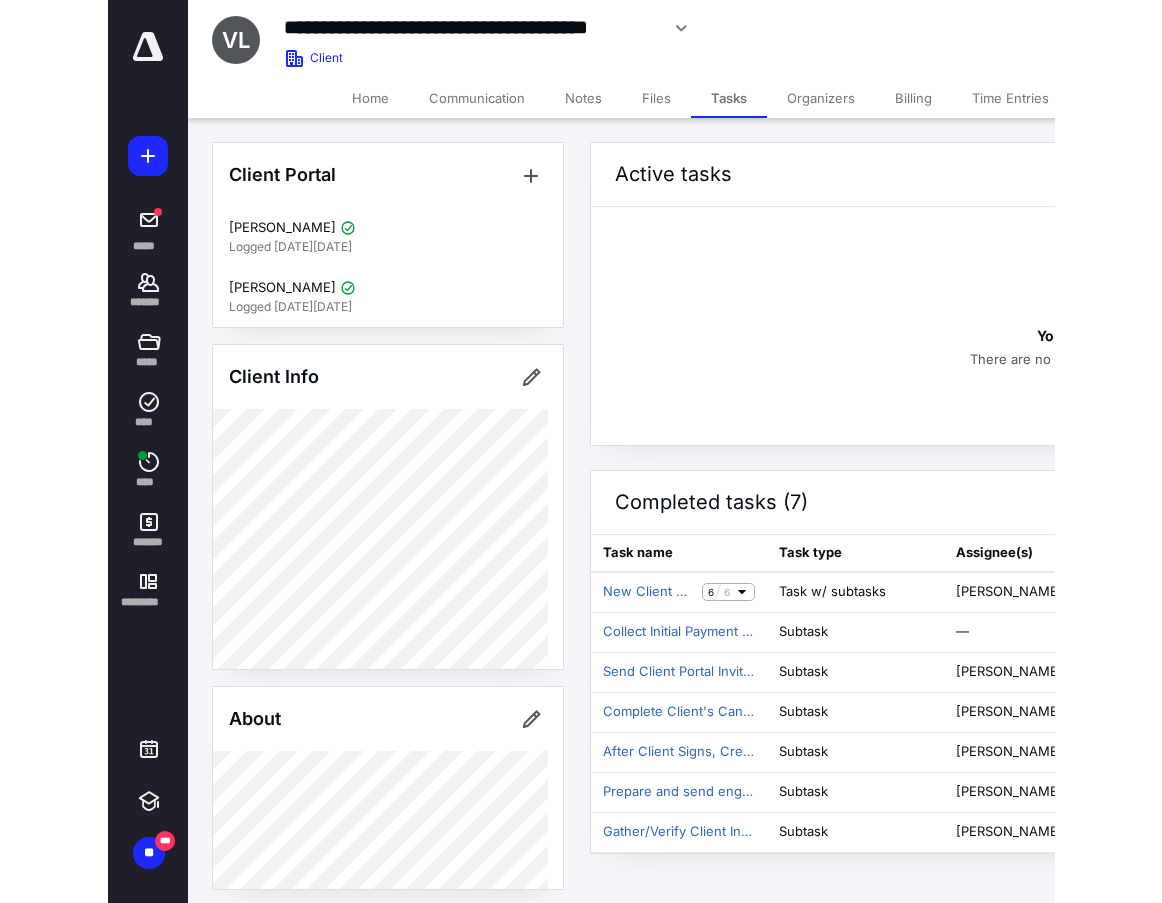 scroll, scrollTop: 0, scrollLeft: 0, axis: both 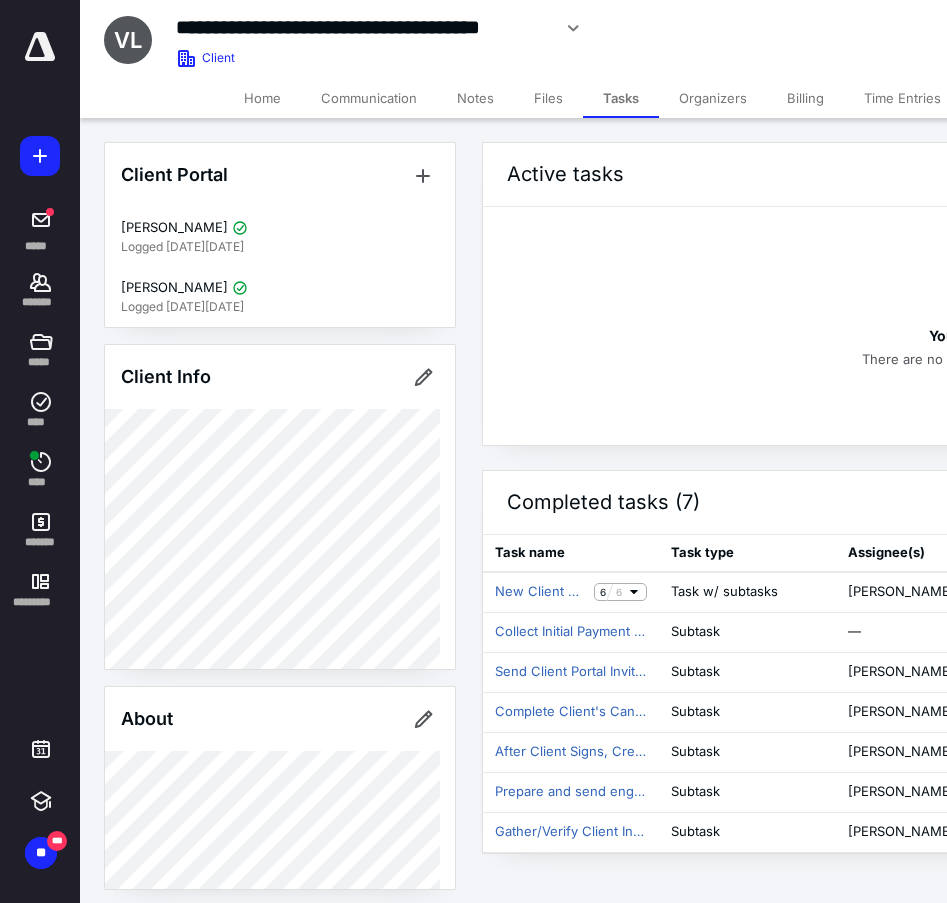 click on "Files" at bounding box center (548, 98) 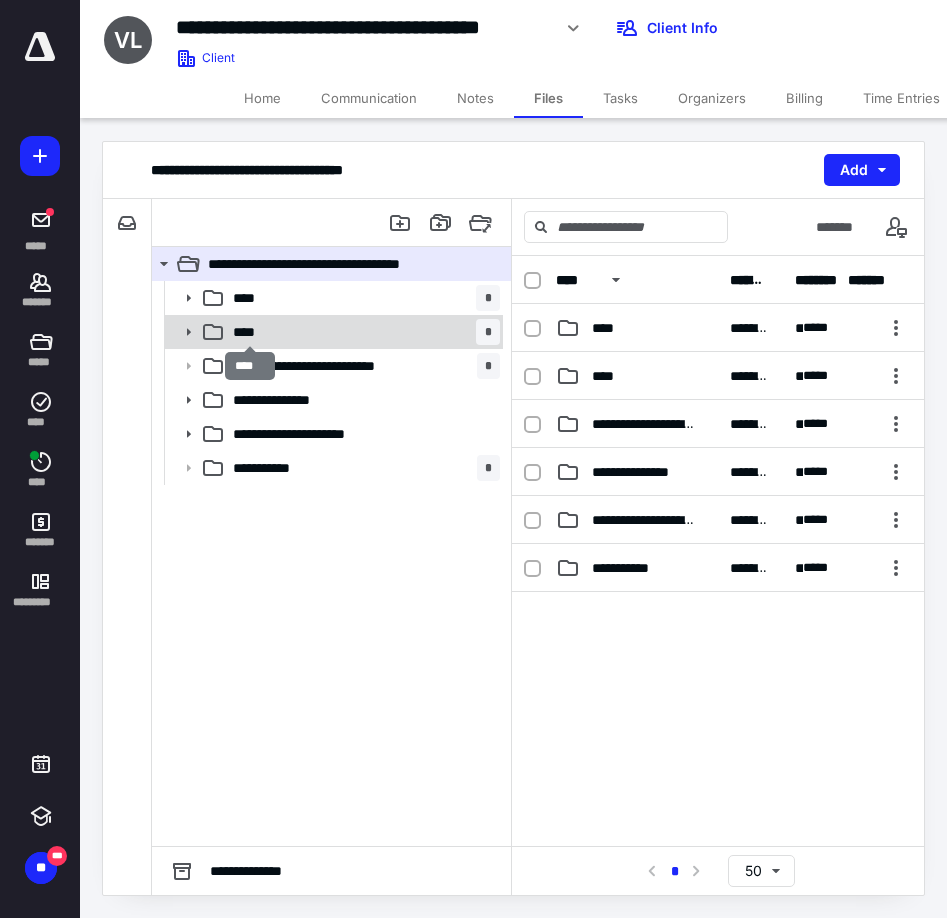 click on "****" at bounding box center (250, 332) 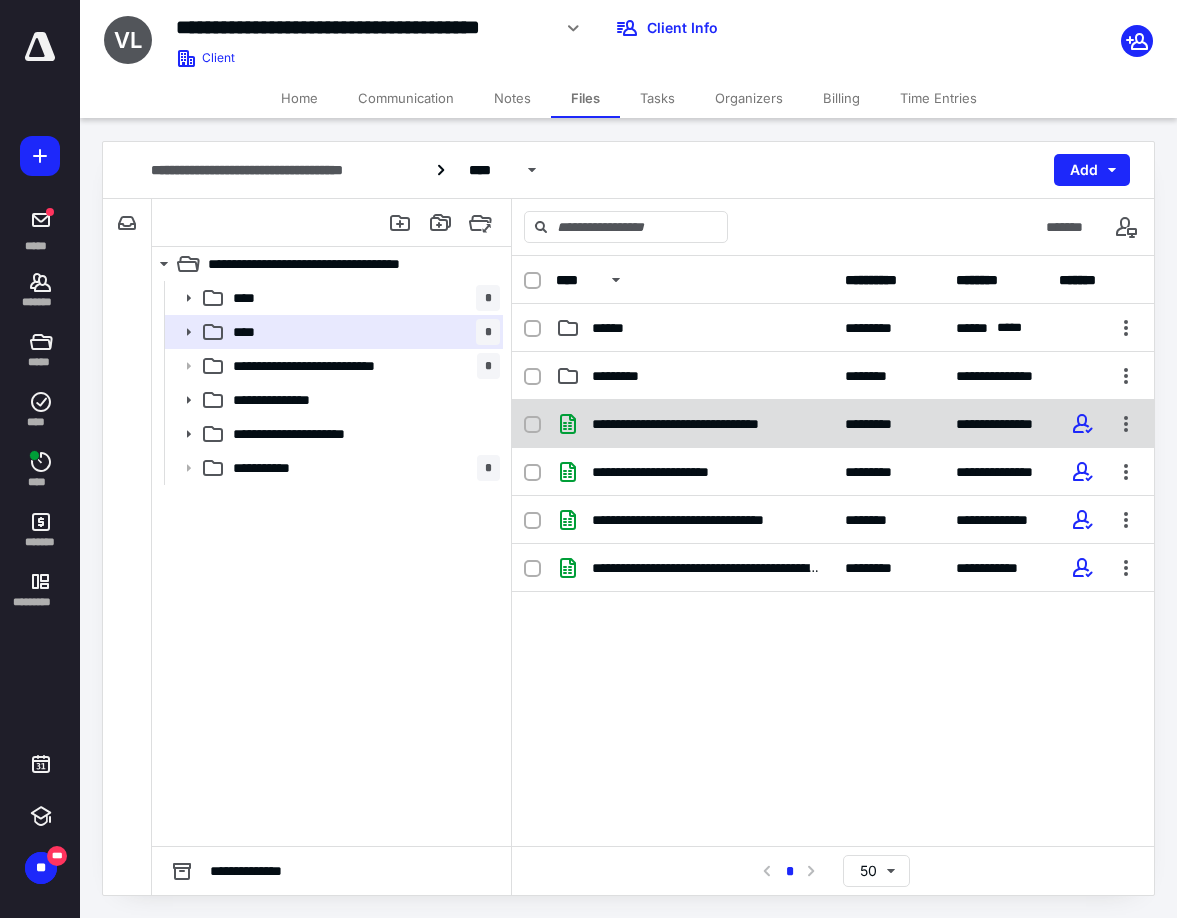 click 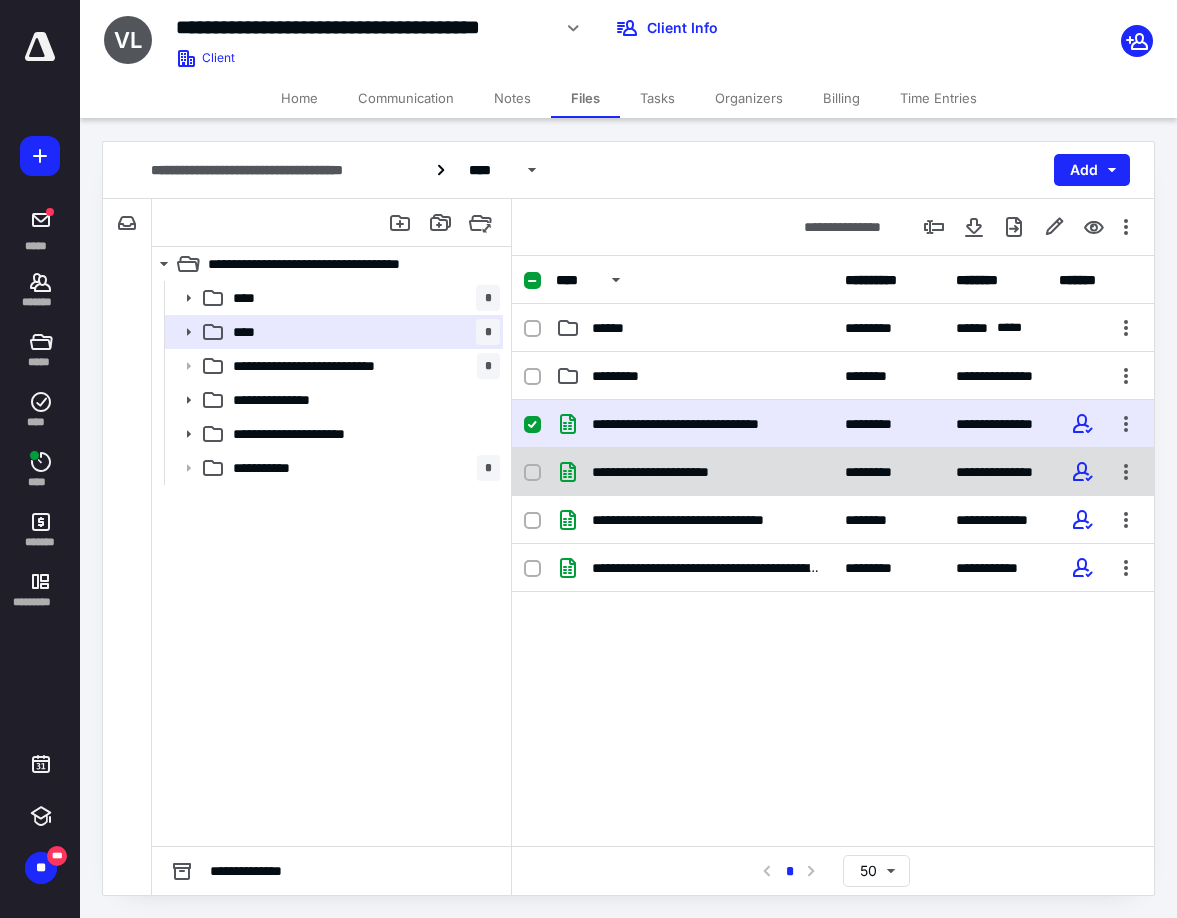 click on "**********" at bounding box center [833, 472] 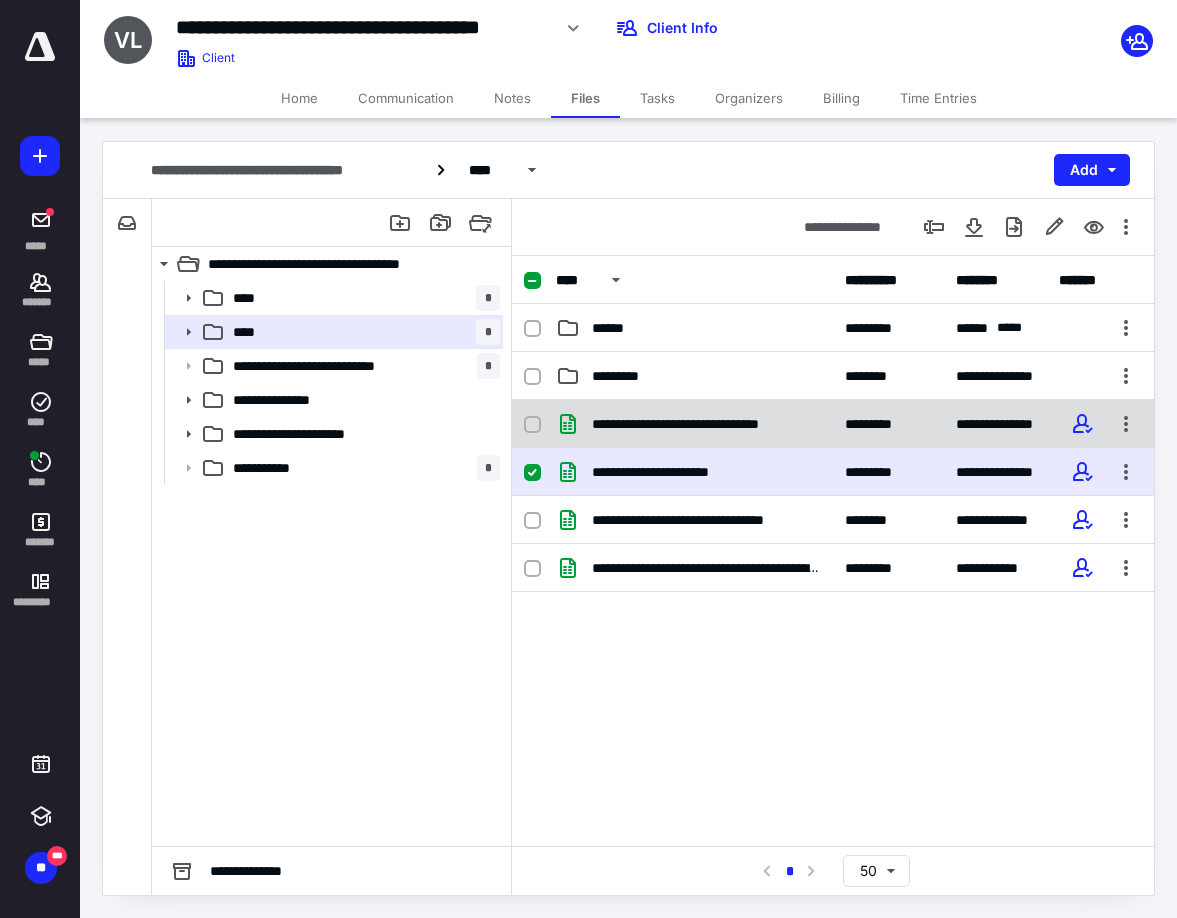 click 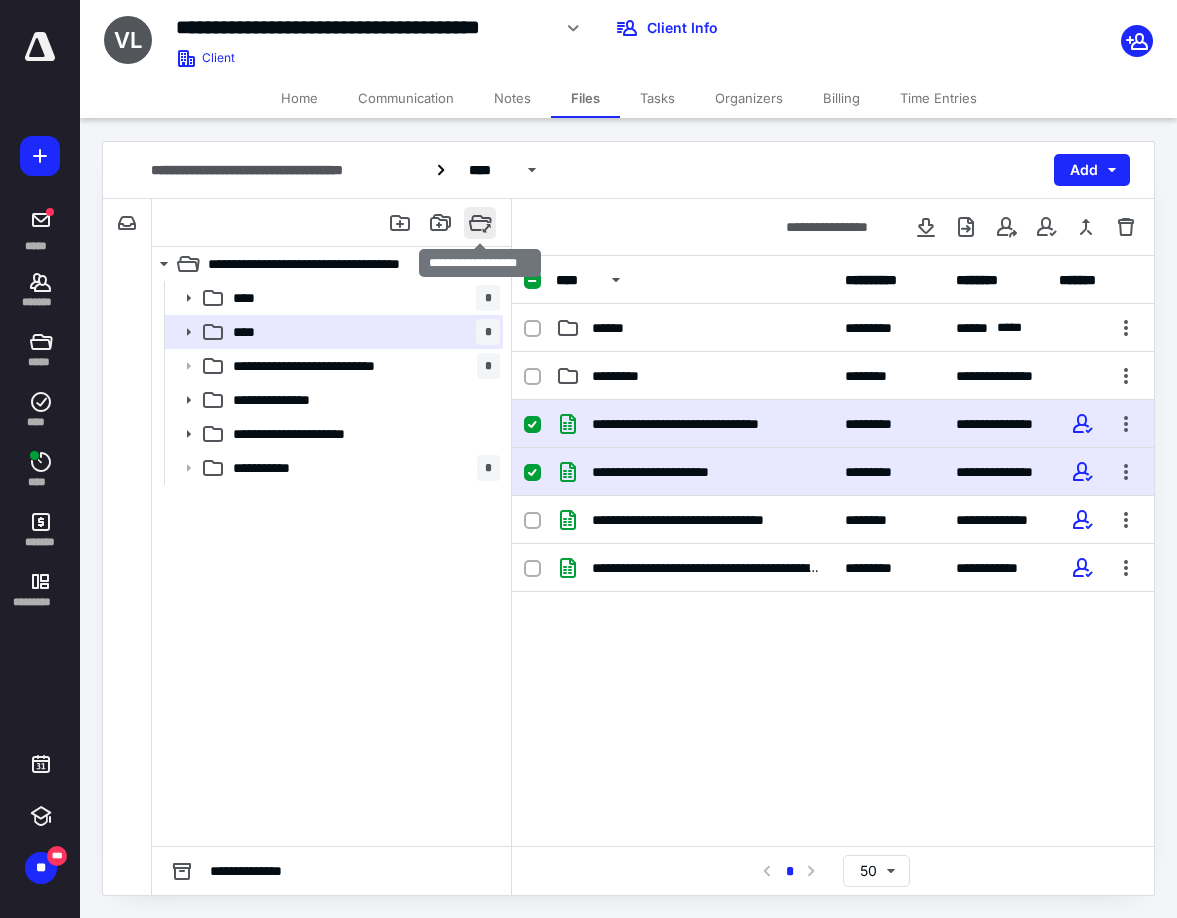 click at bounding box center [480, 223] 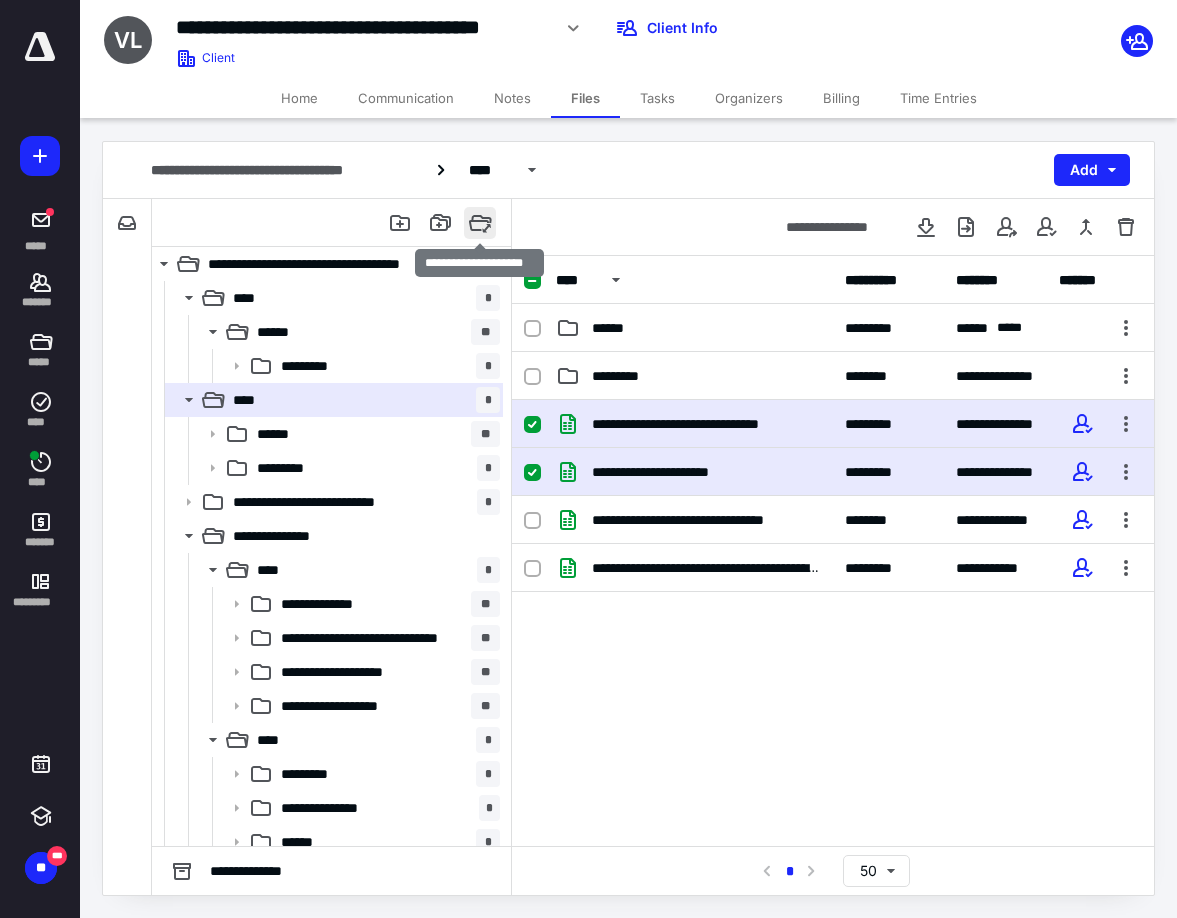 click at bounding box center (480, 223) 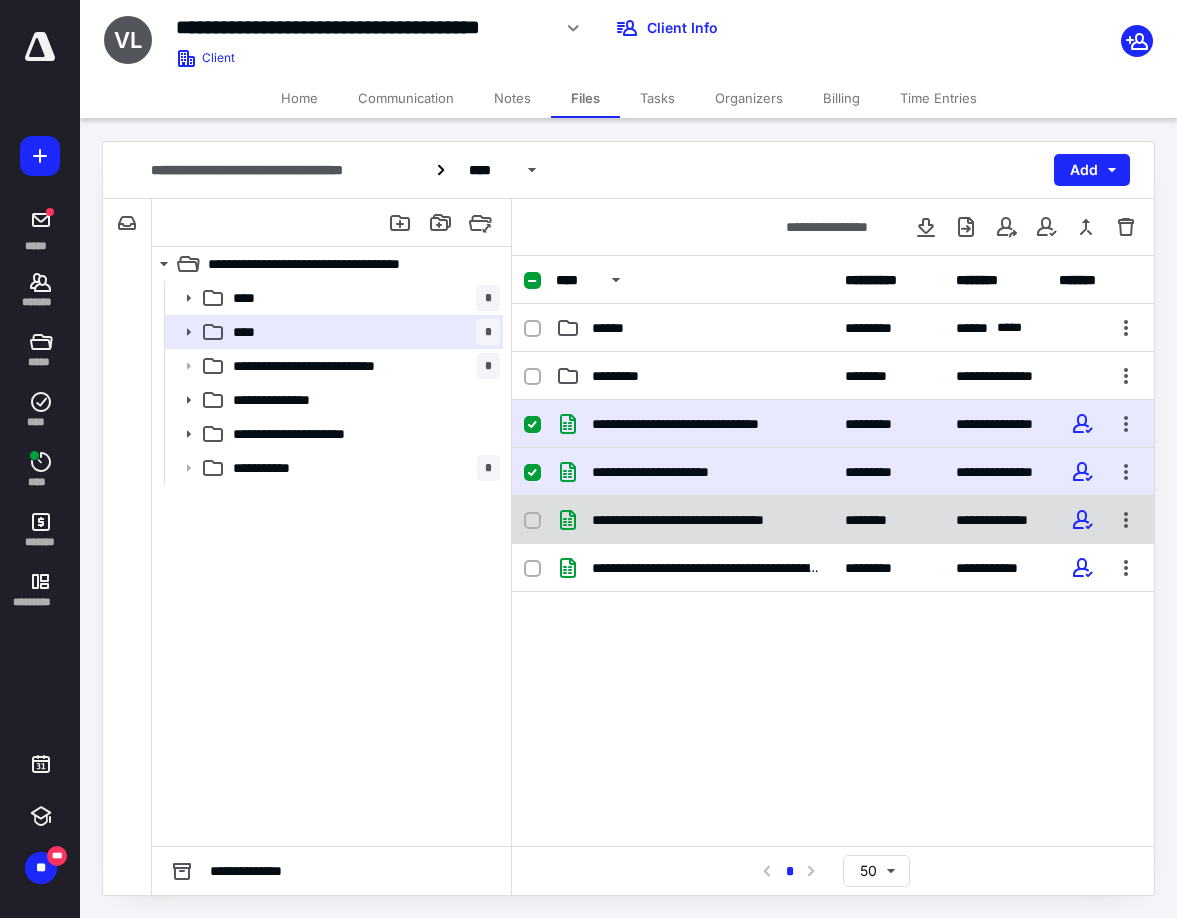 click 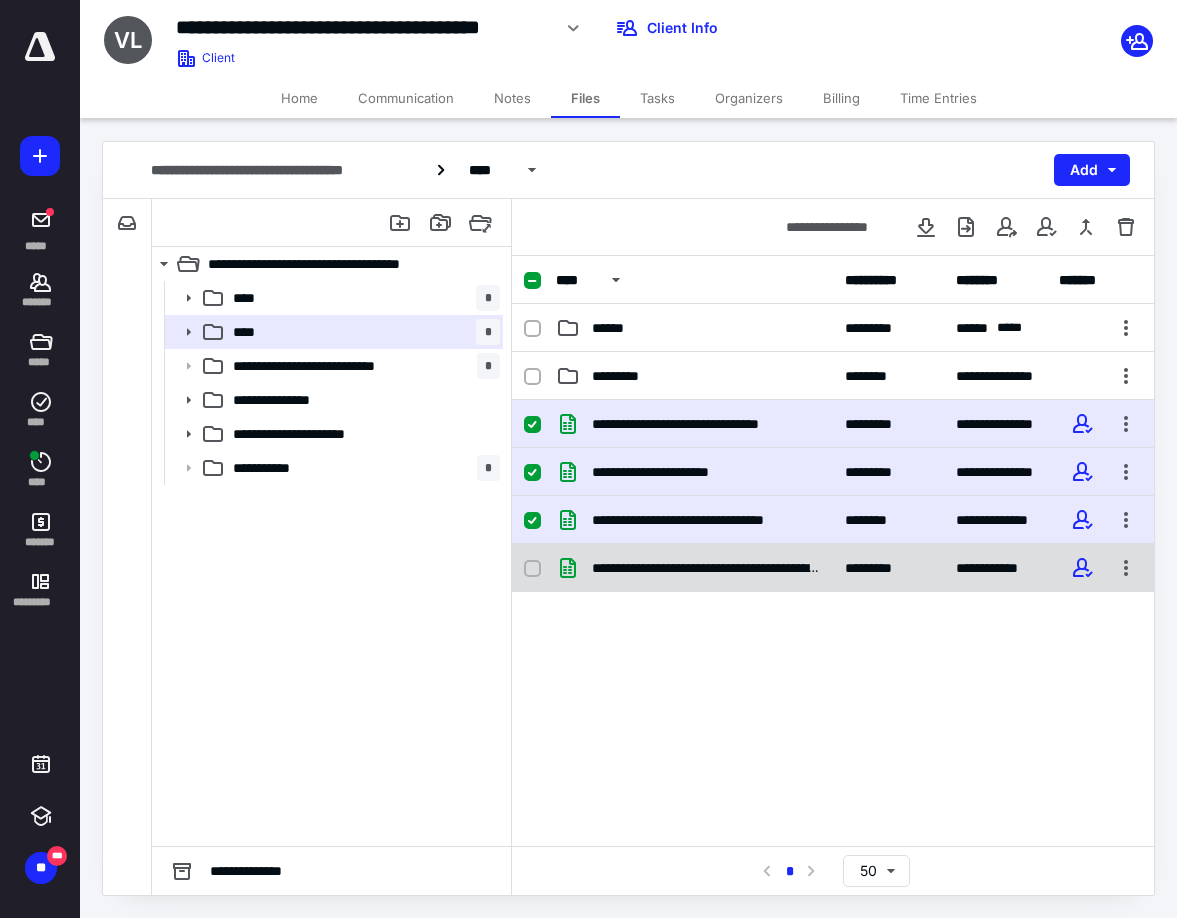 click 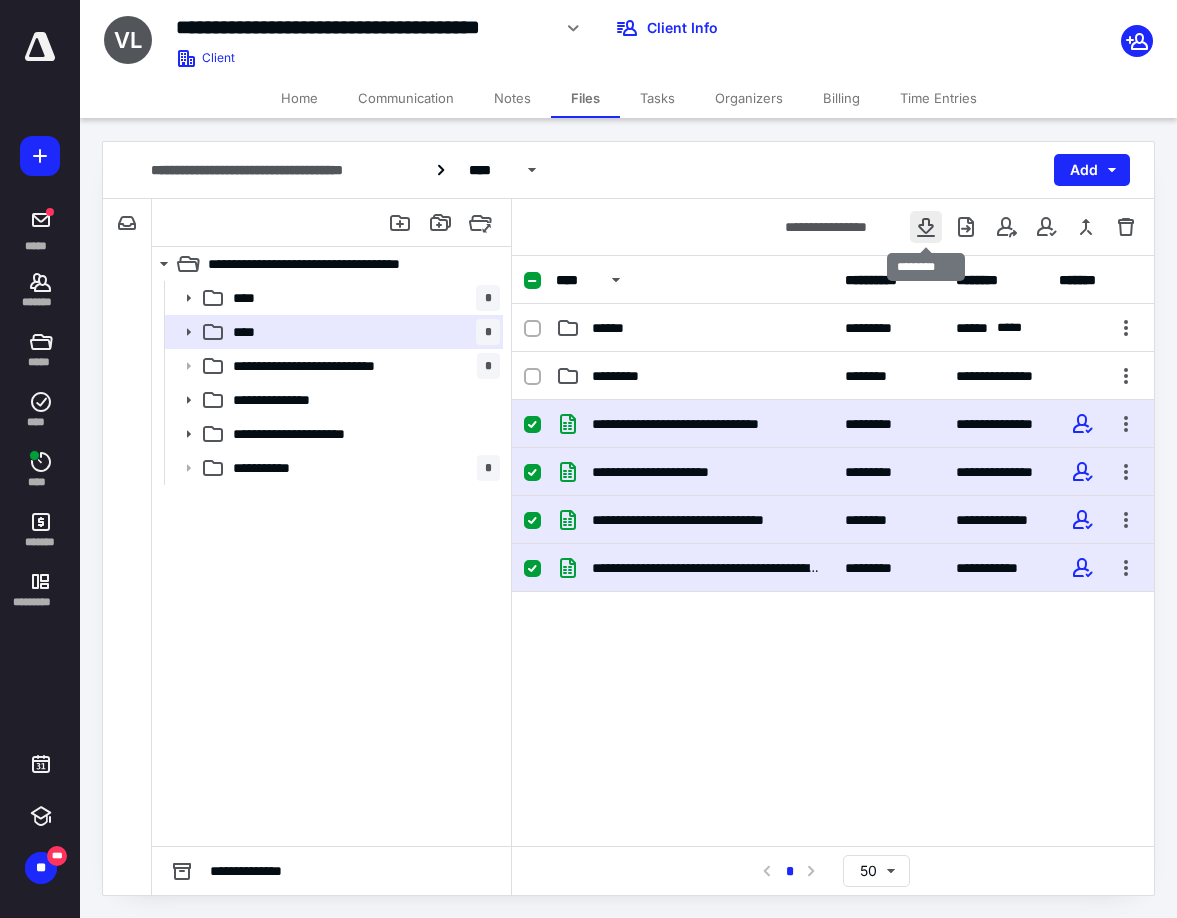 click at bounding box center [926, 227] 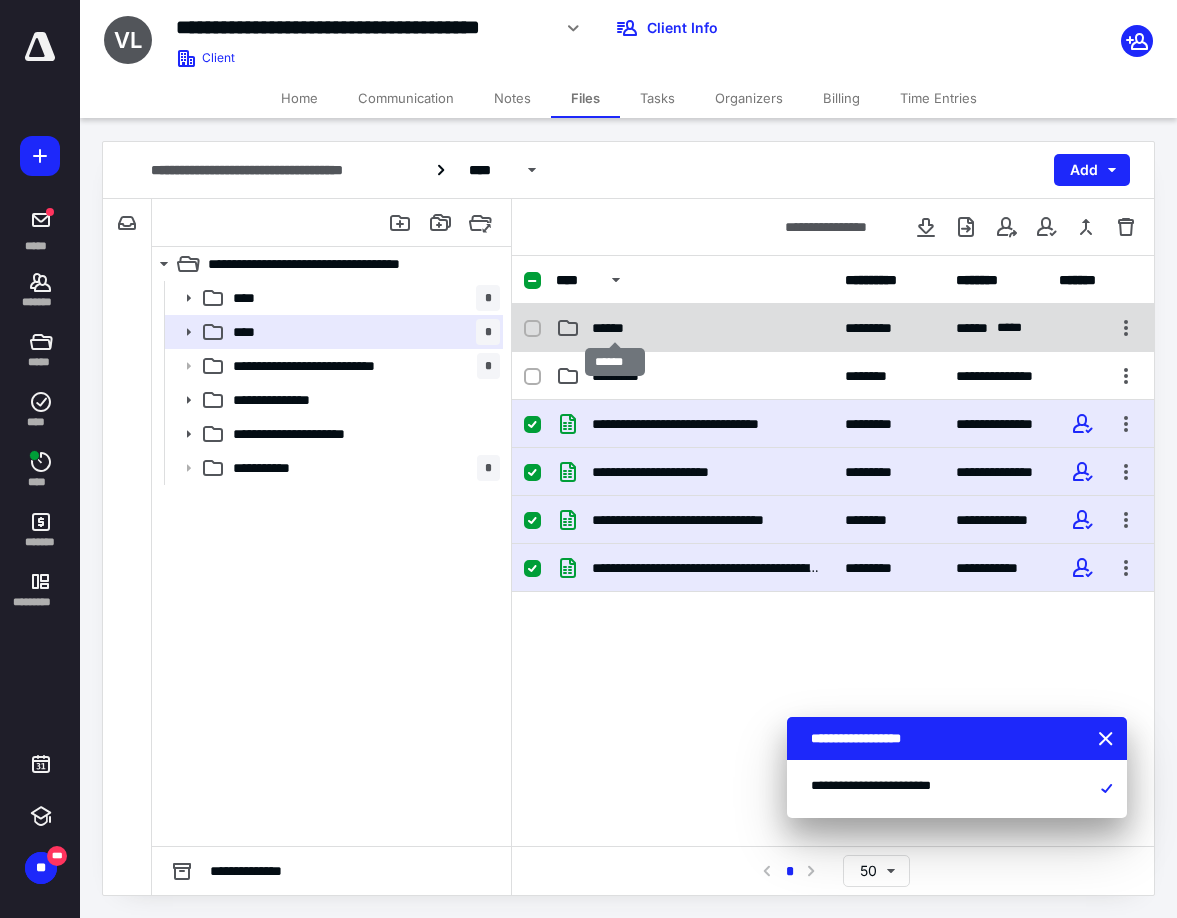 click on "******" at bounding box center (614, 328) 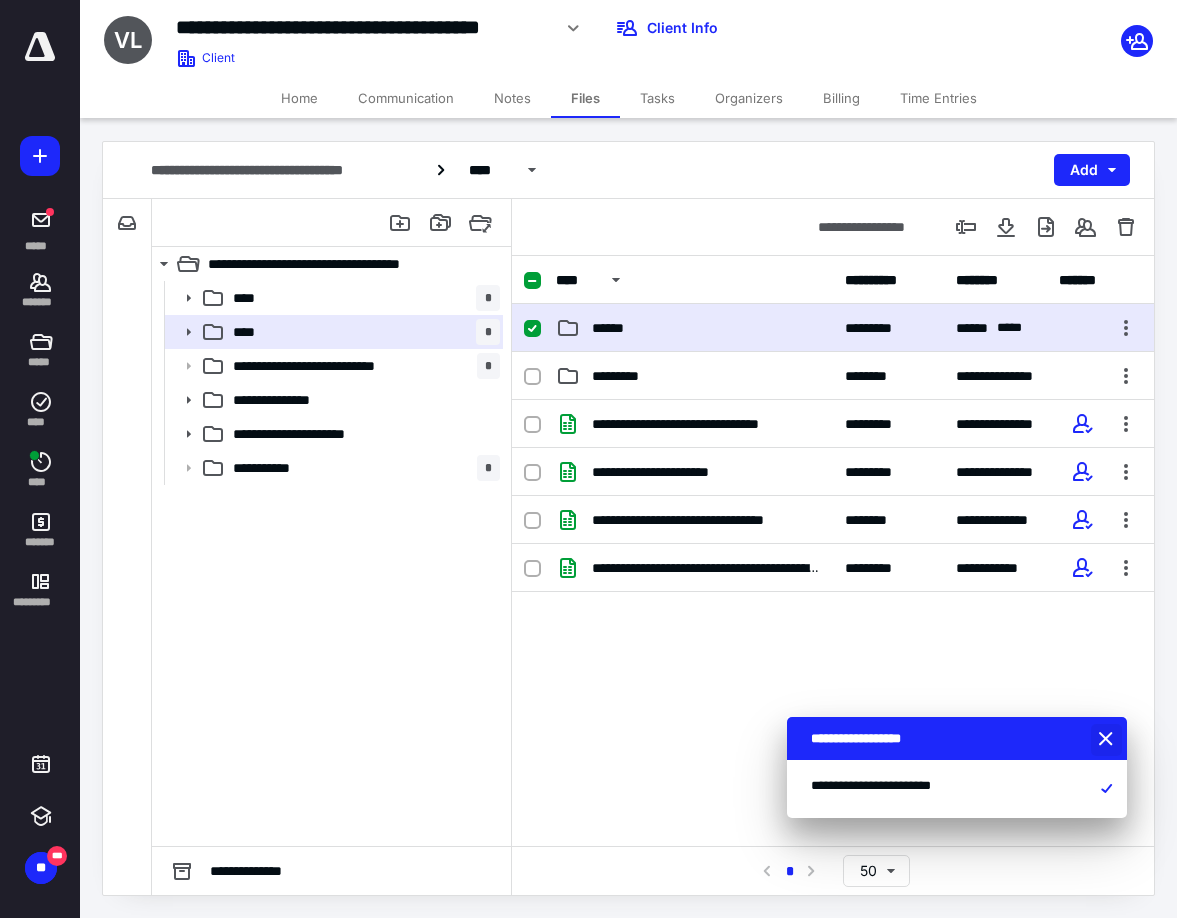 click at bounding box center [1108, 740] 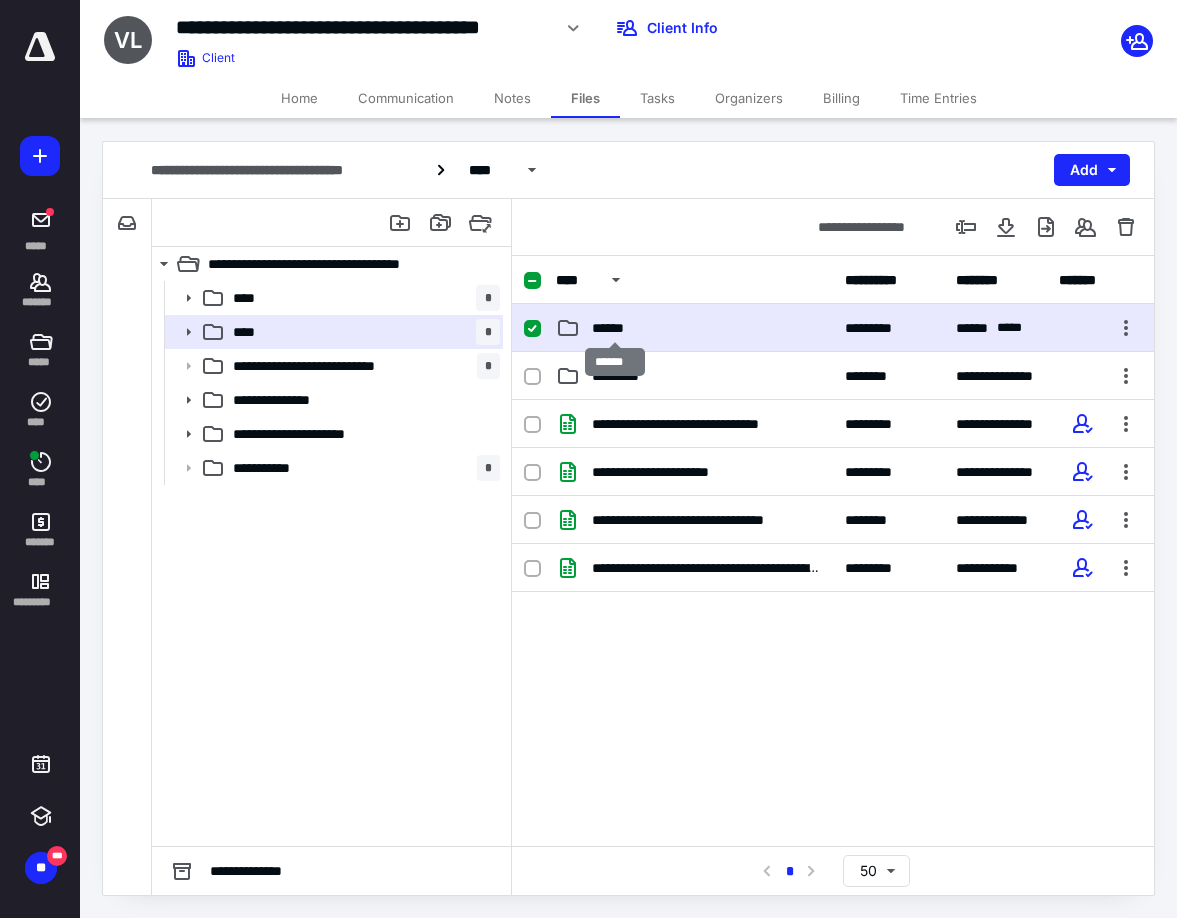 click on "******" at bounding box center [614, 328] 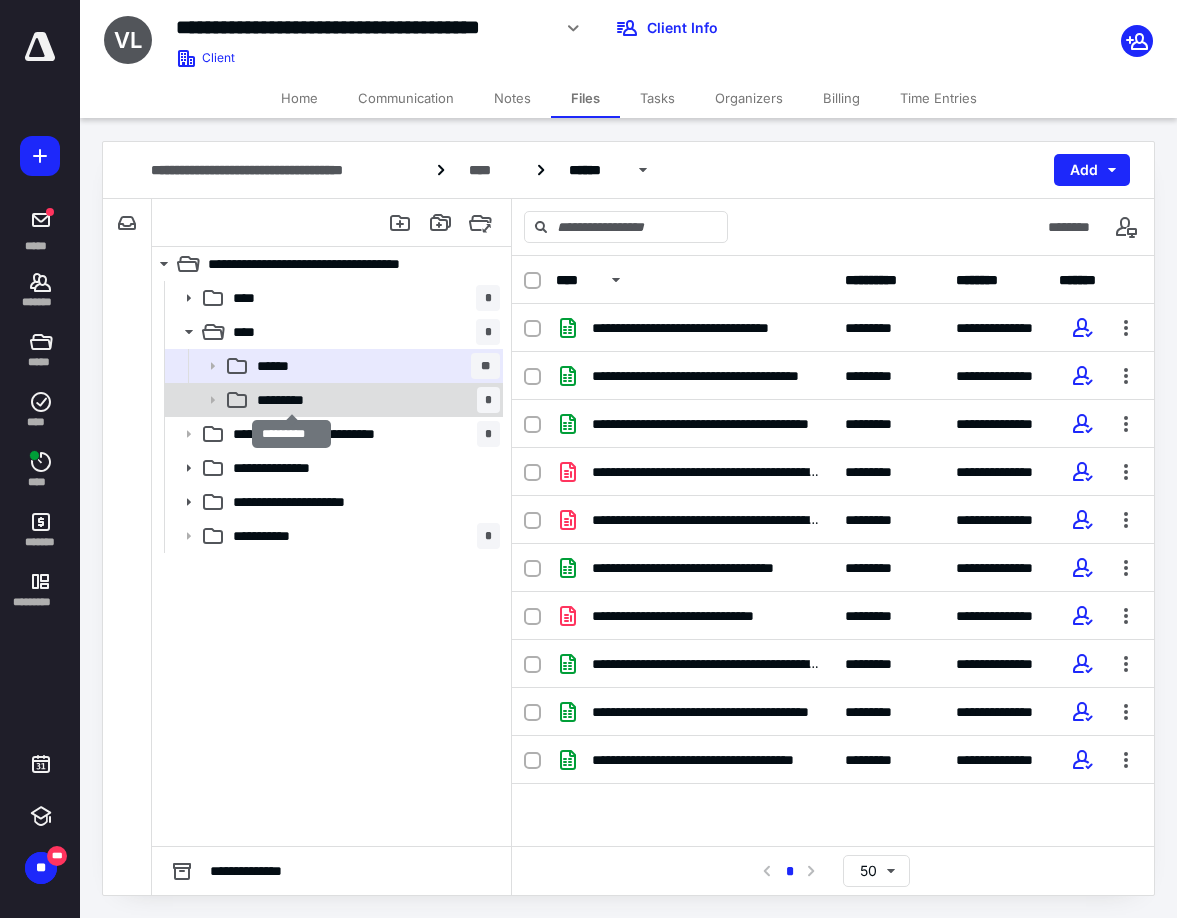 click on "*********" at bounding box center [291, 400] 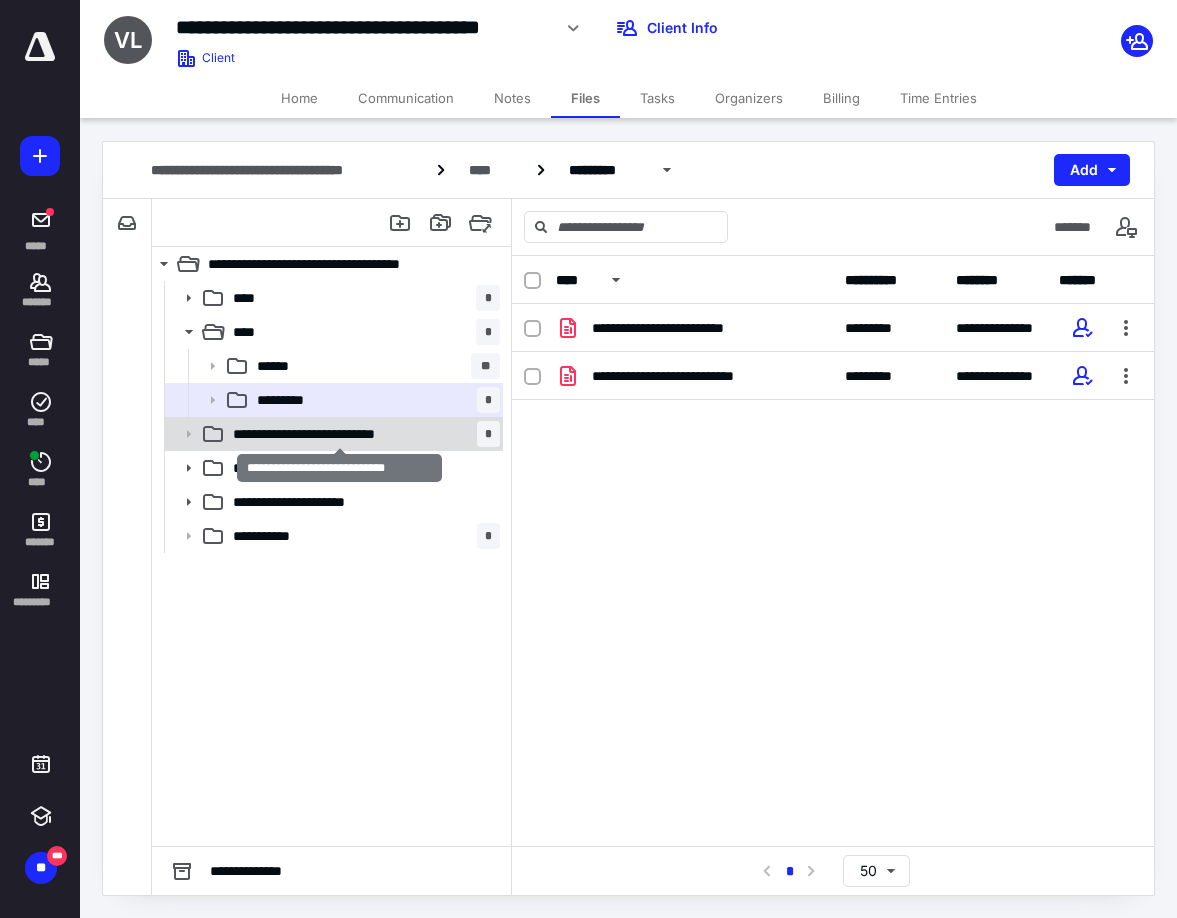 click on "**********" at bounding box center [339, 434] 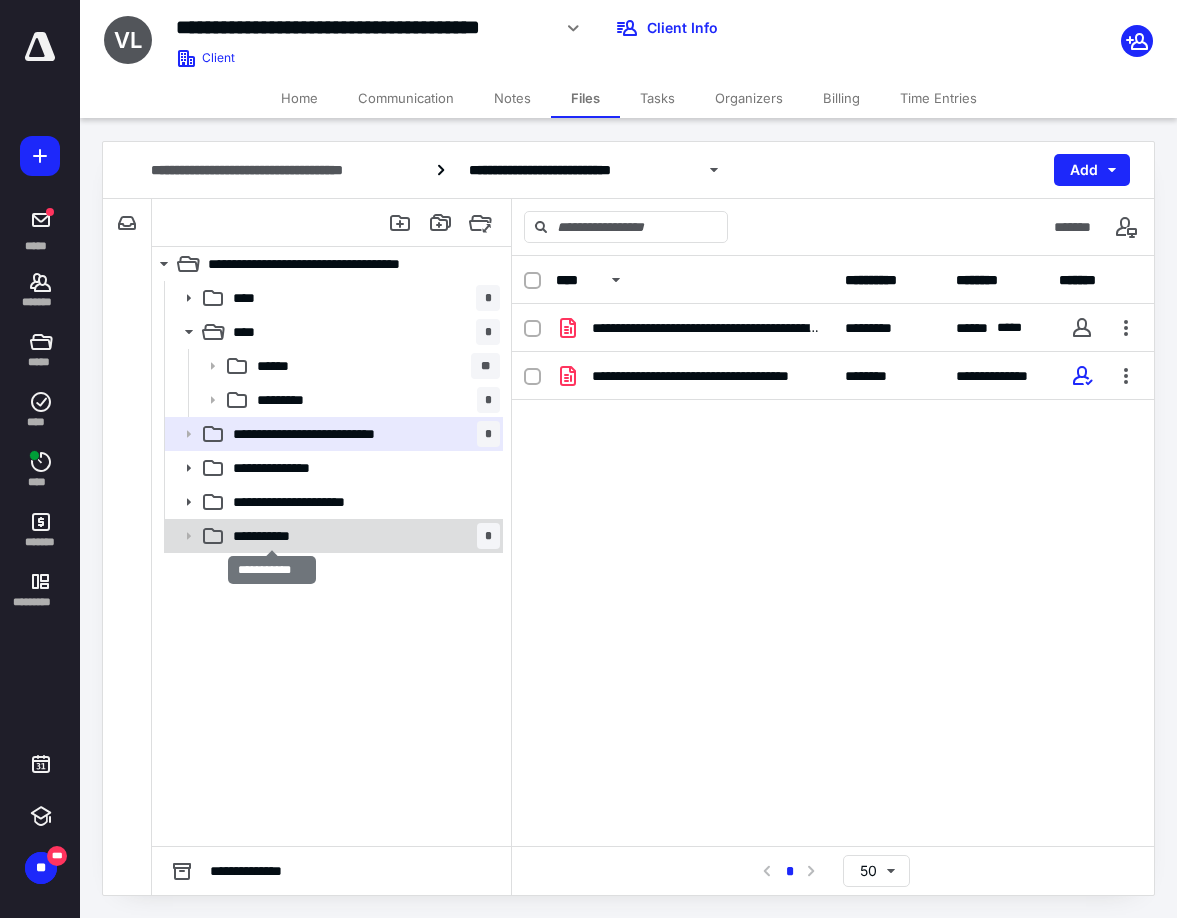 click on "**********" at bounding box center (272, 536) 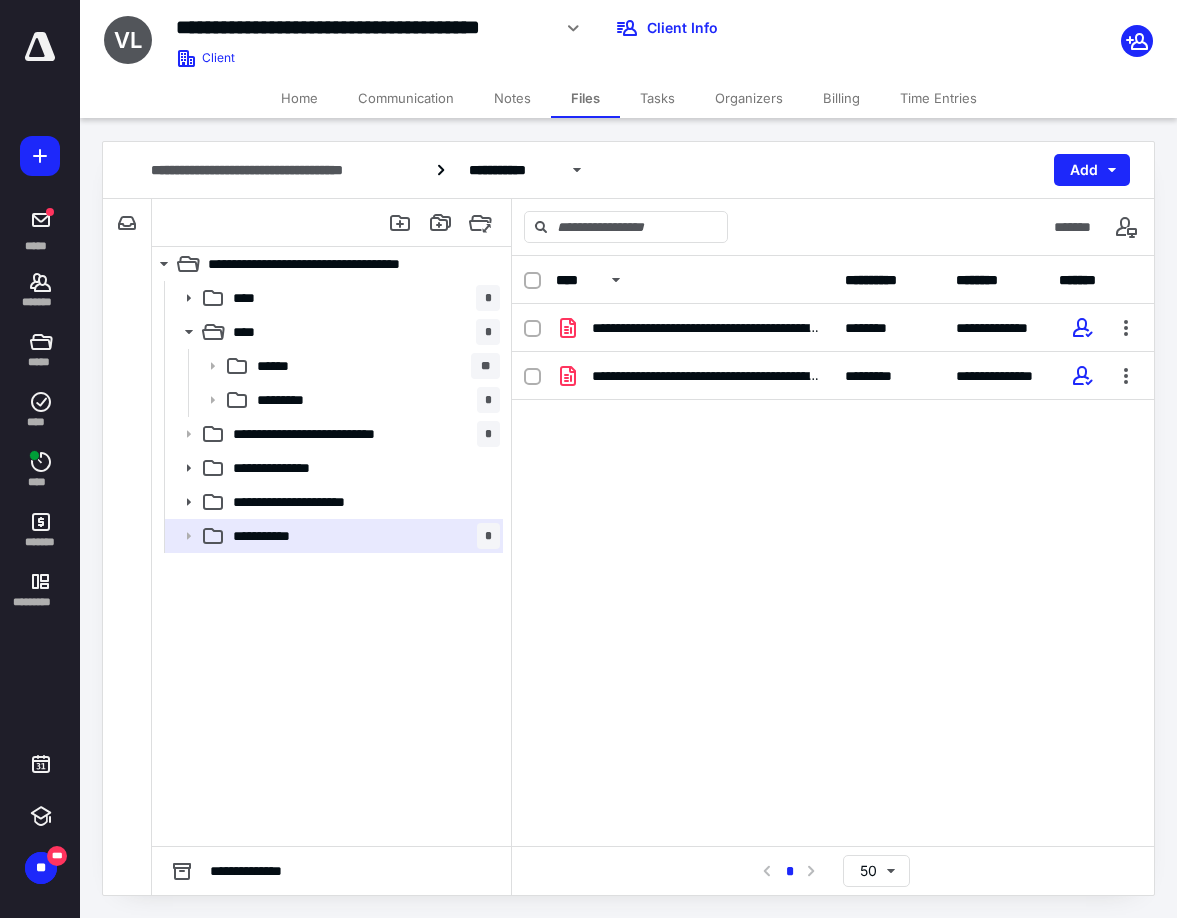 click on "Communication" at bounding box center [406, 98] 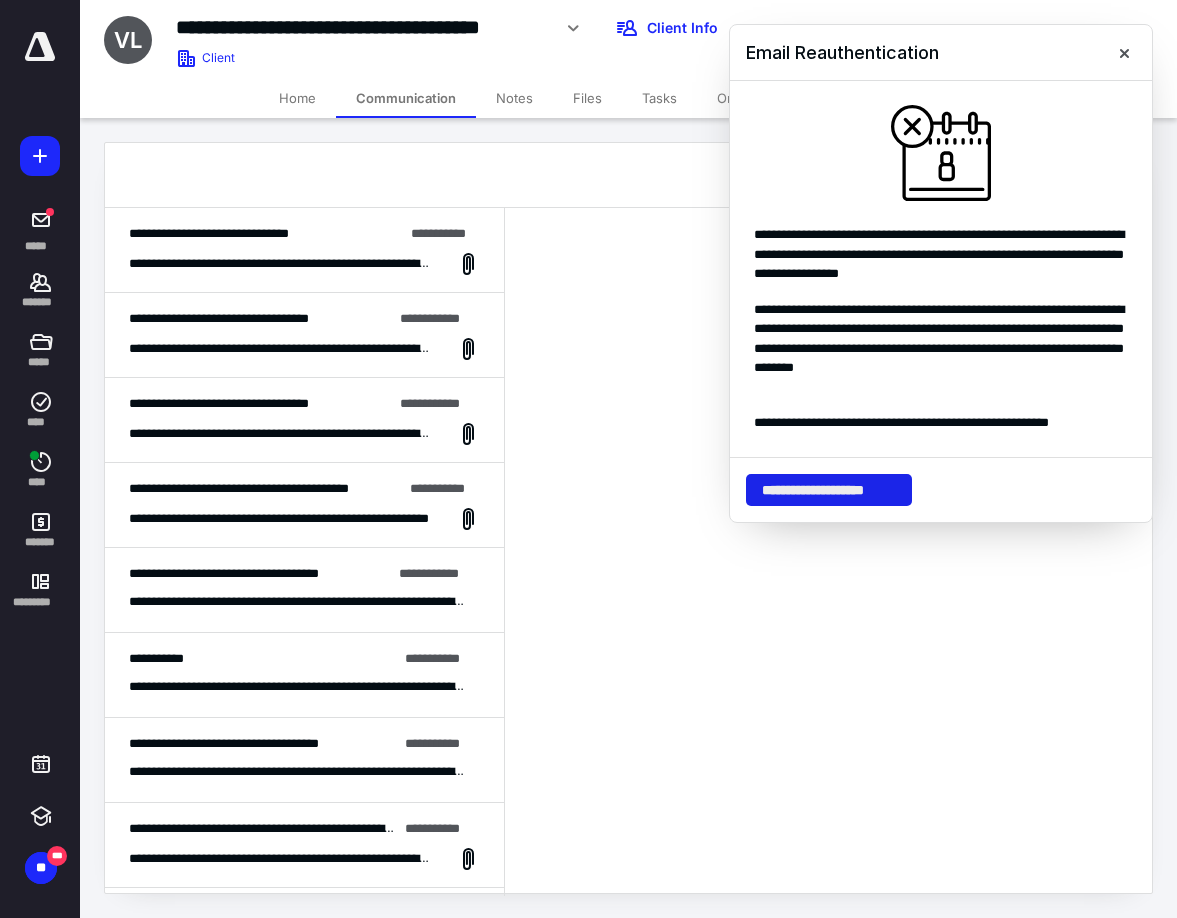 click on "**********" at bounding box center (829, 490) 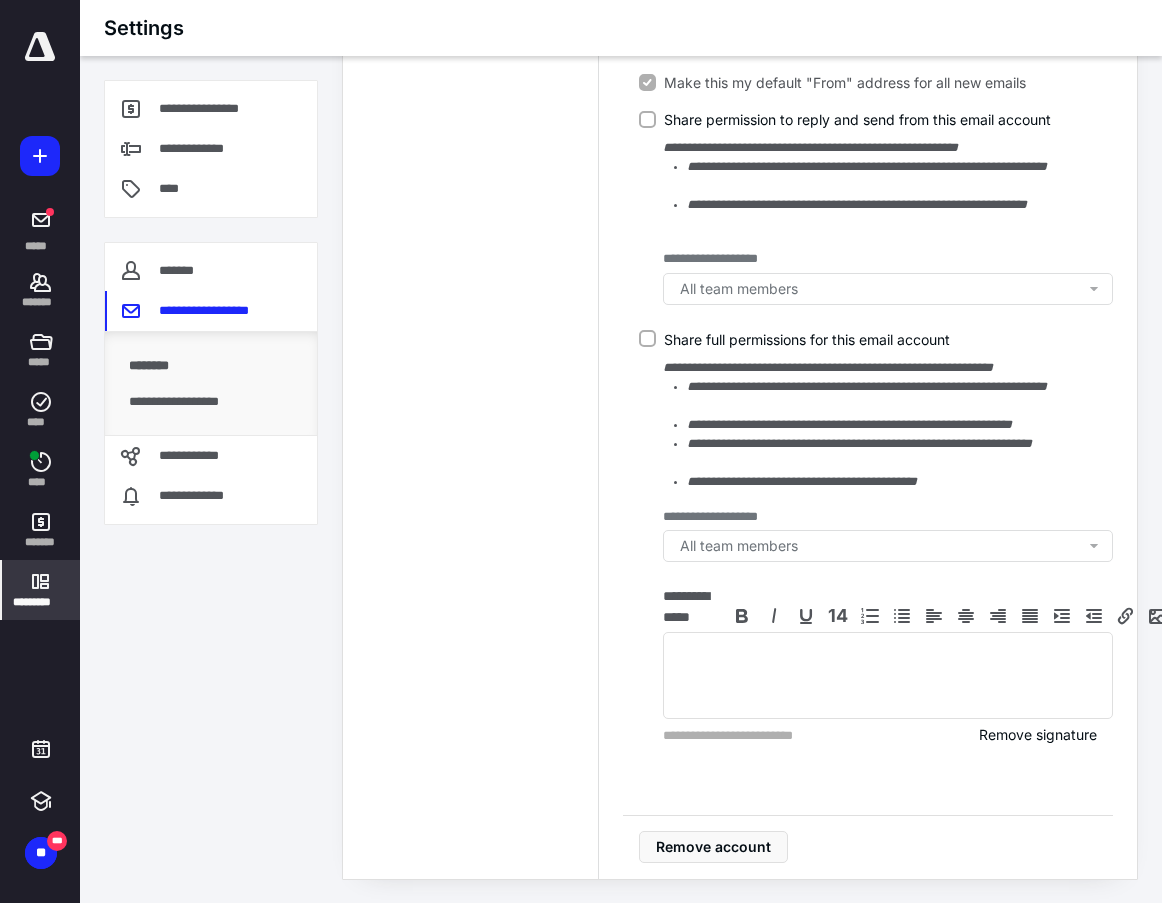 scroll, scrollTop: 0, scrollLeft: 0, axis: both 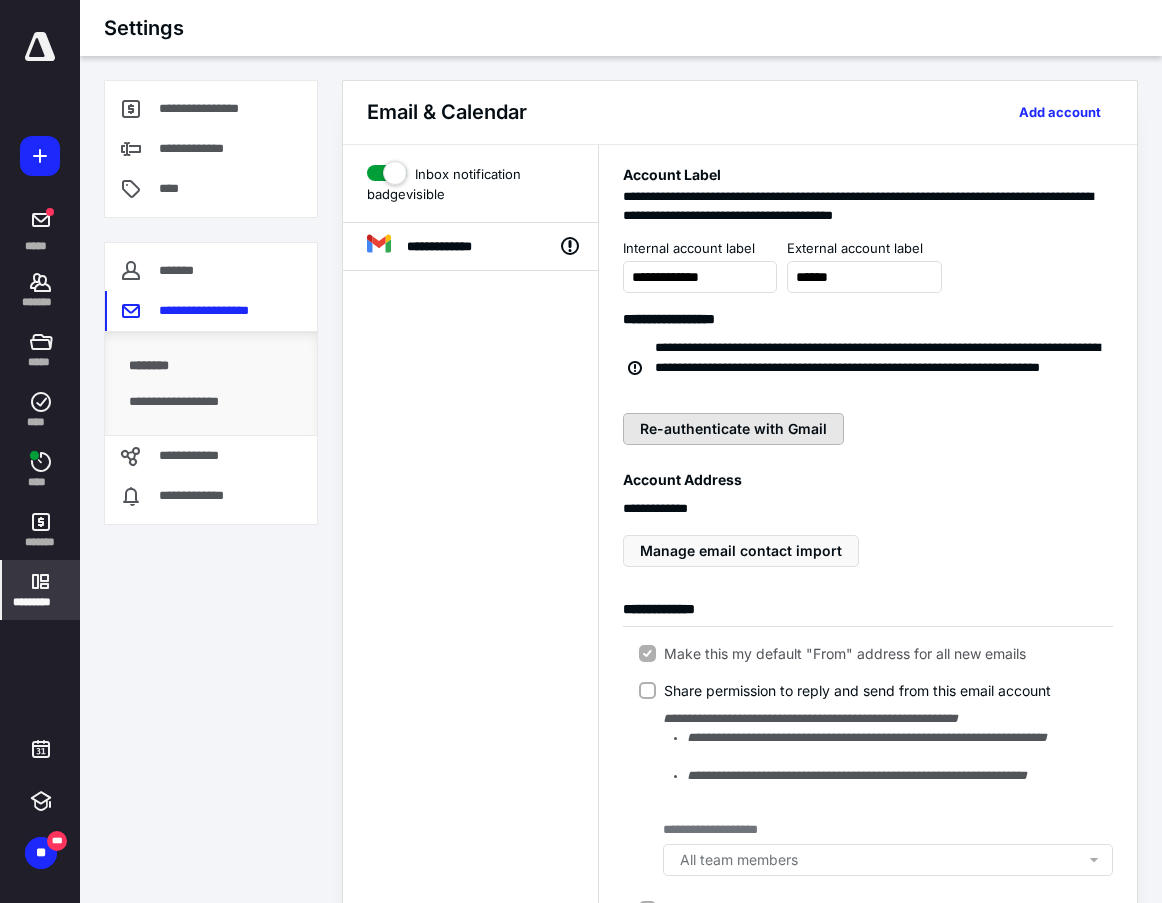 click on "Re-authenticate with Gmail" at bounding box center [733, 429] 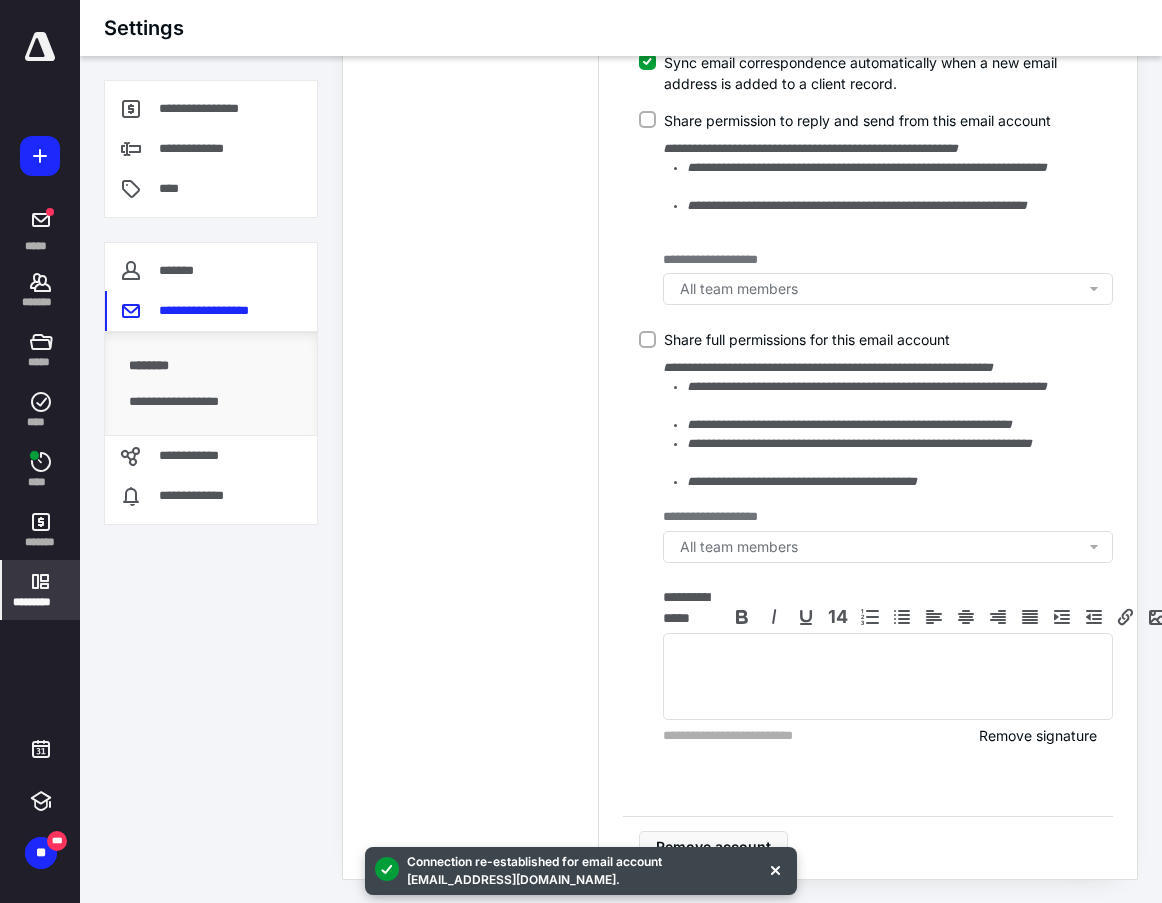 scroll, scrollTop: 0, scrollLeft: 0, axis: both 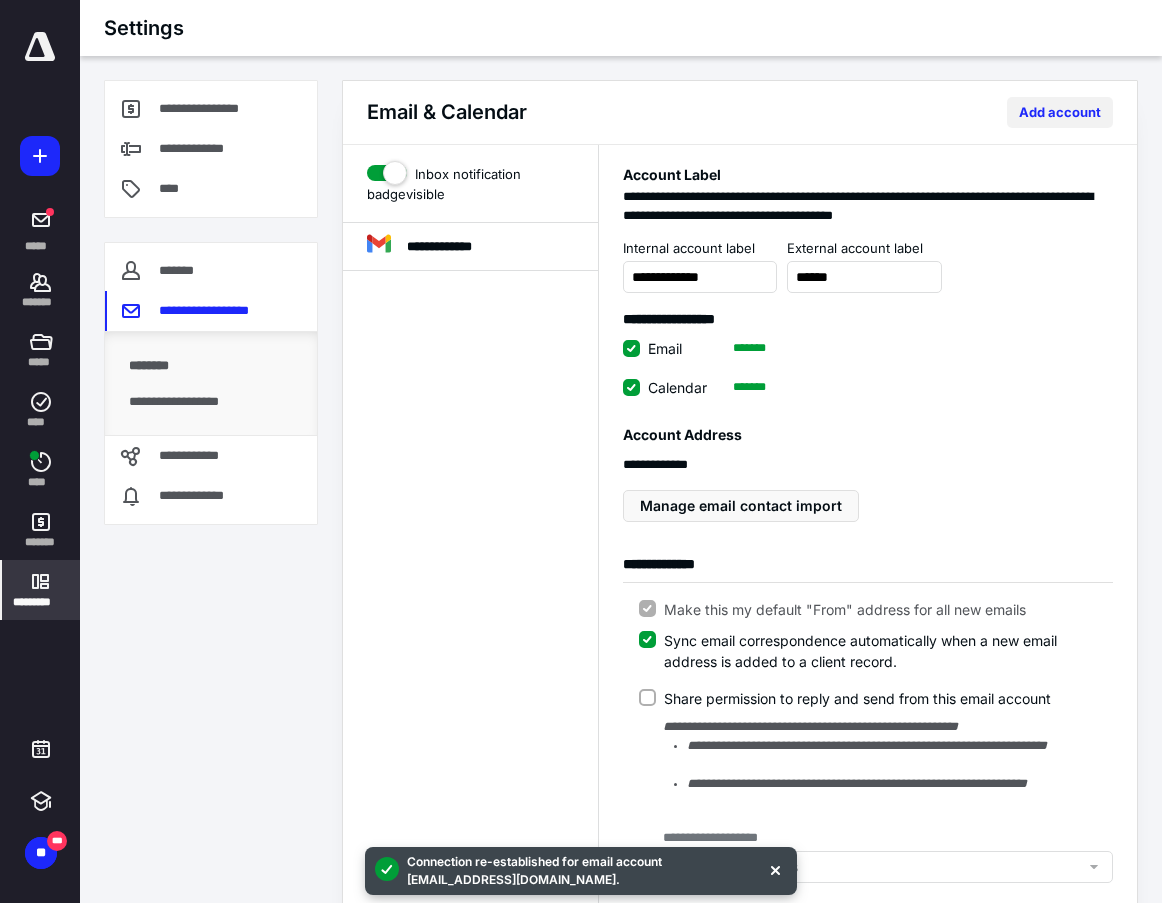 click on "Add account" at bounding box center (1060, 112) 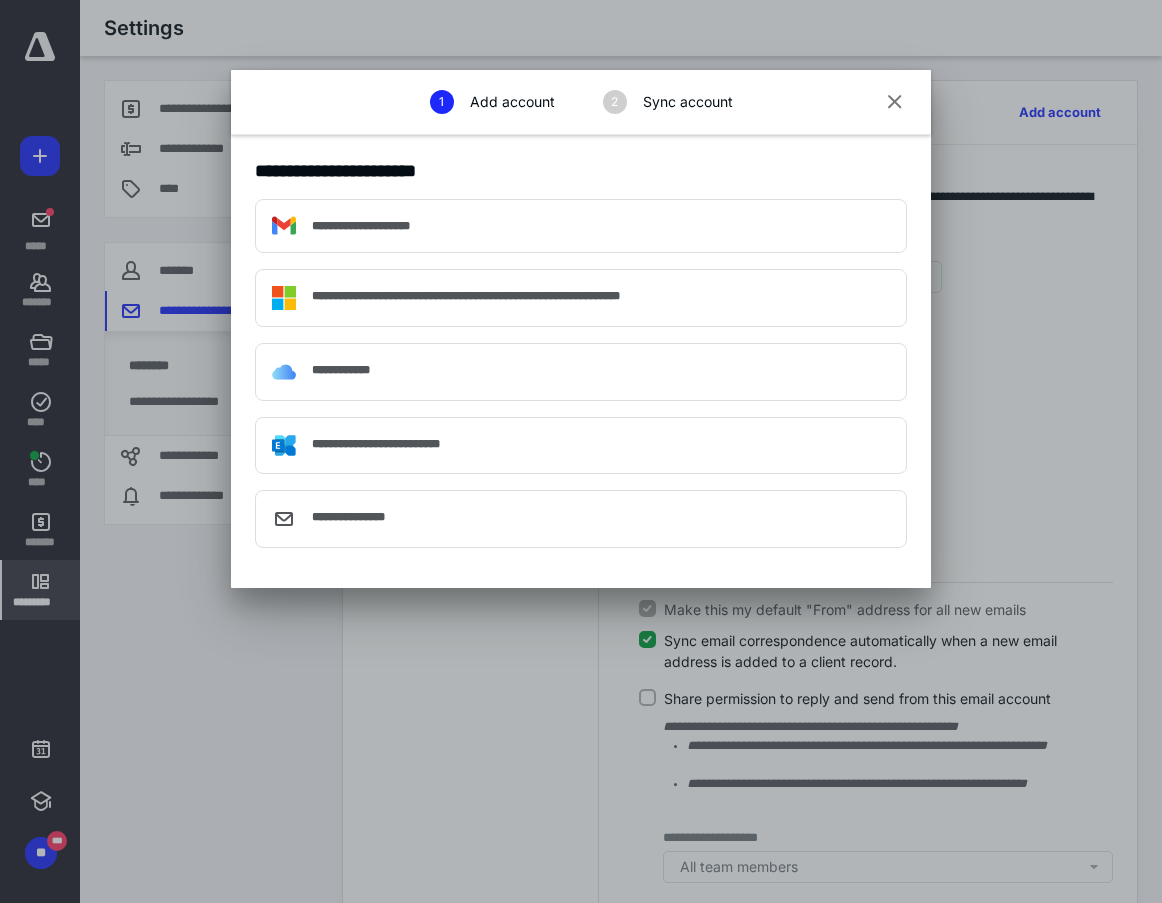 click at bounding box center (895, 103) 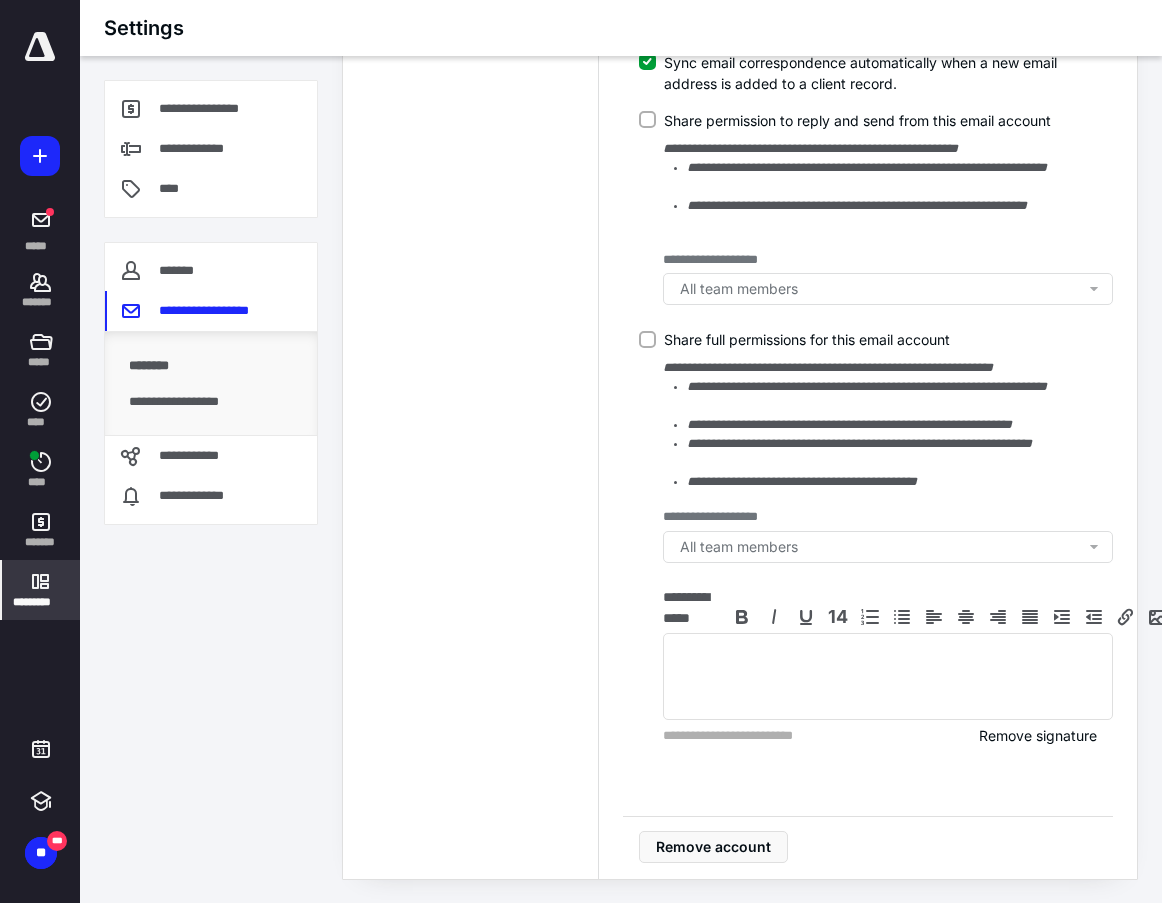 scroll, scrollTop: 0, scrollLeft: 0, axis: both 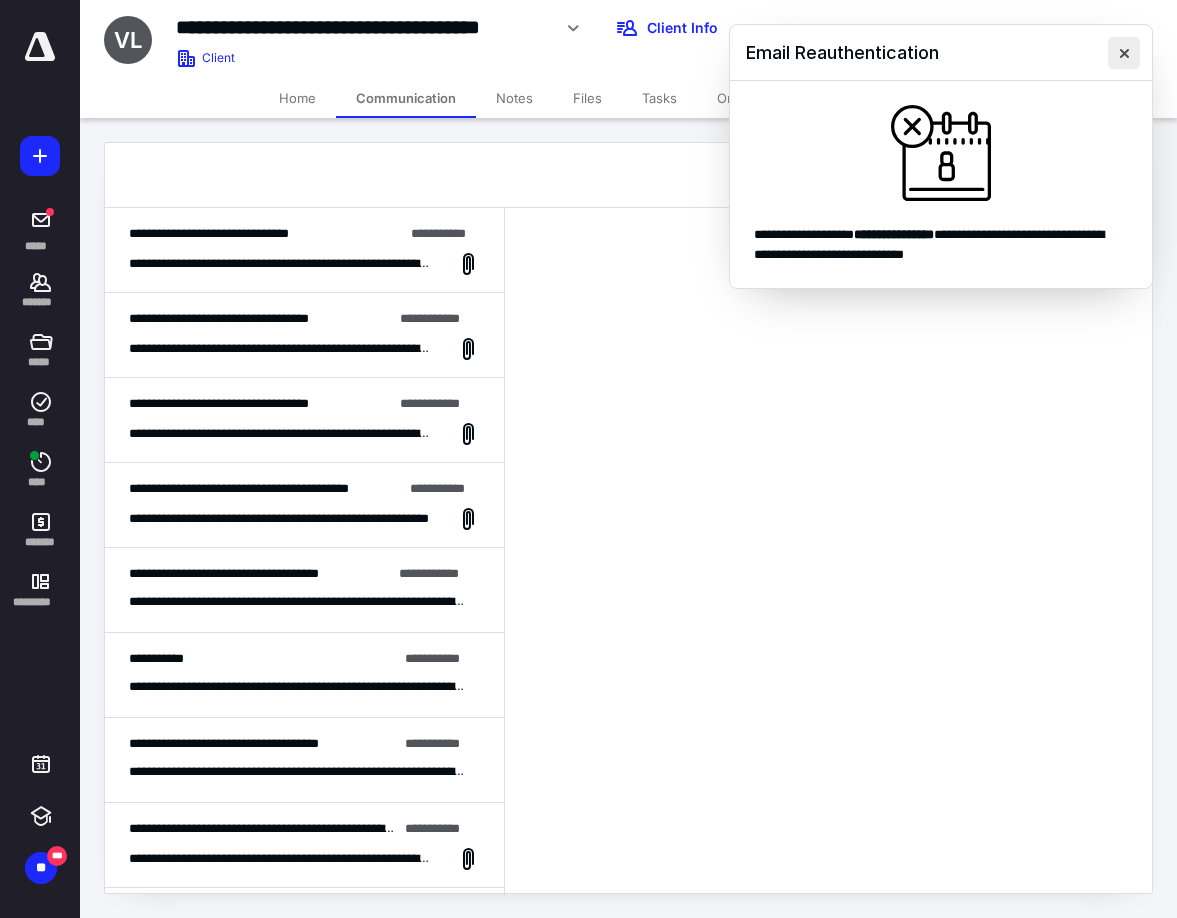 click at bounding box center [1124, 53] 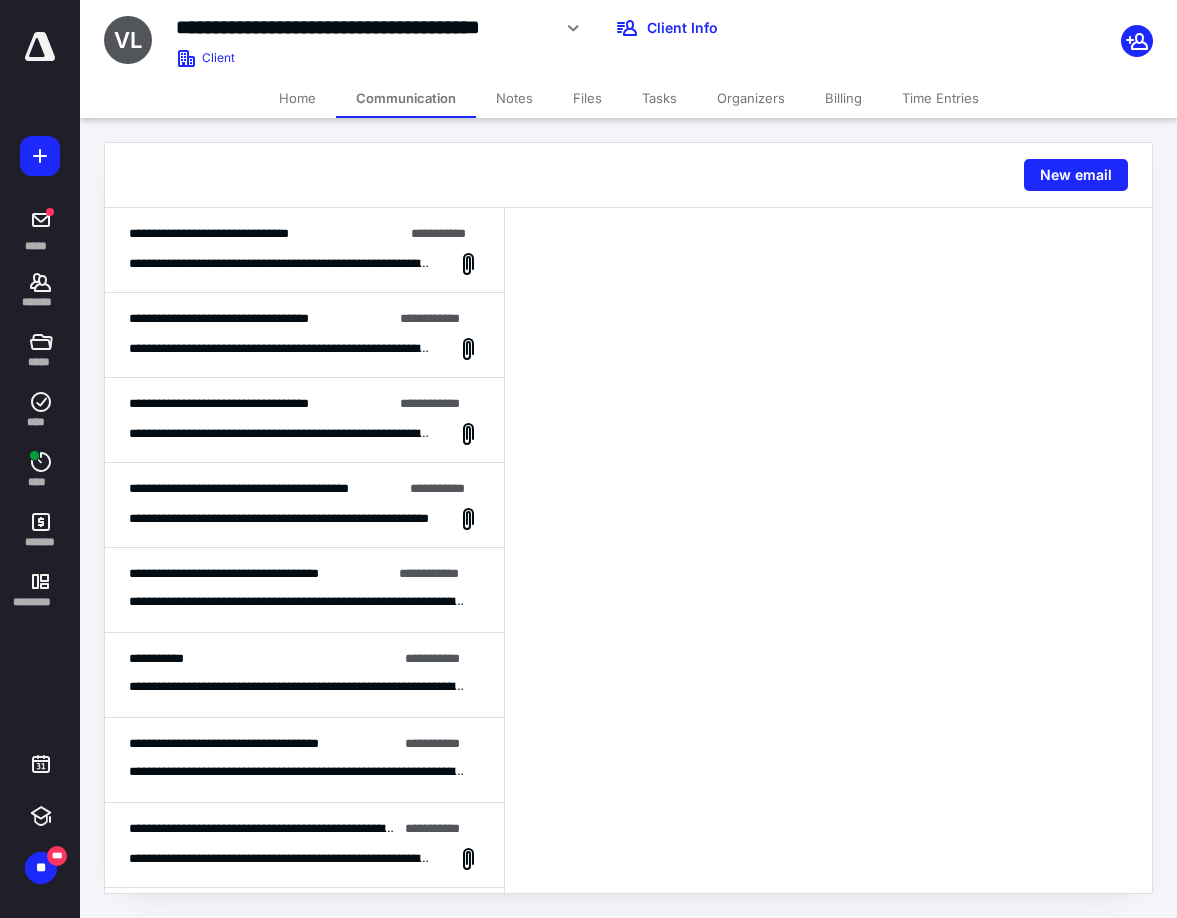click on "**********" at bounding box center [304, 250] 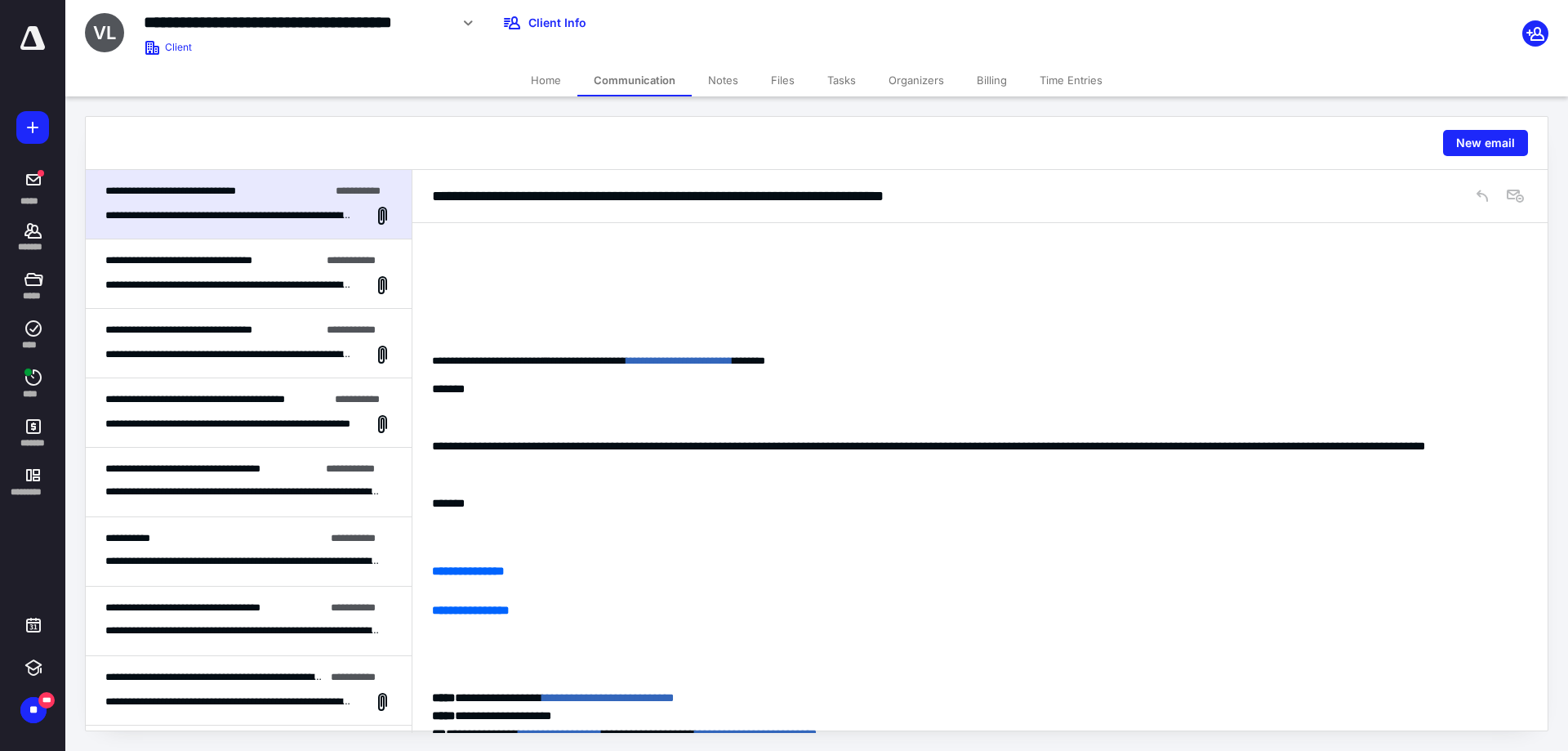scroll, scrollTop: 7267, scrollLeft: 0, axis: vertical 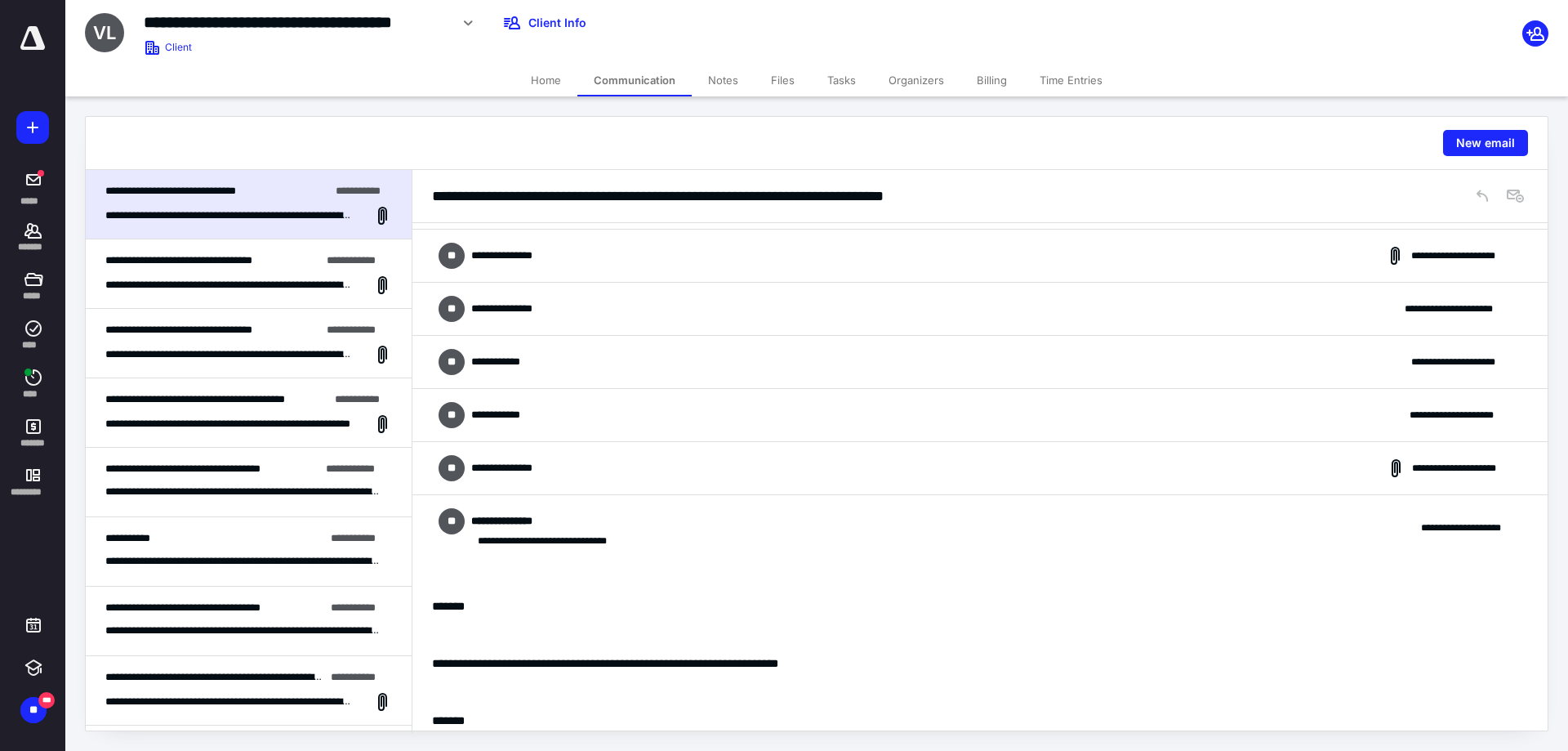 click on "**********" at bounding box center (980, 415) 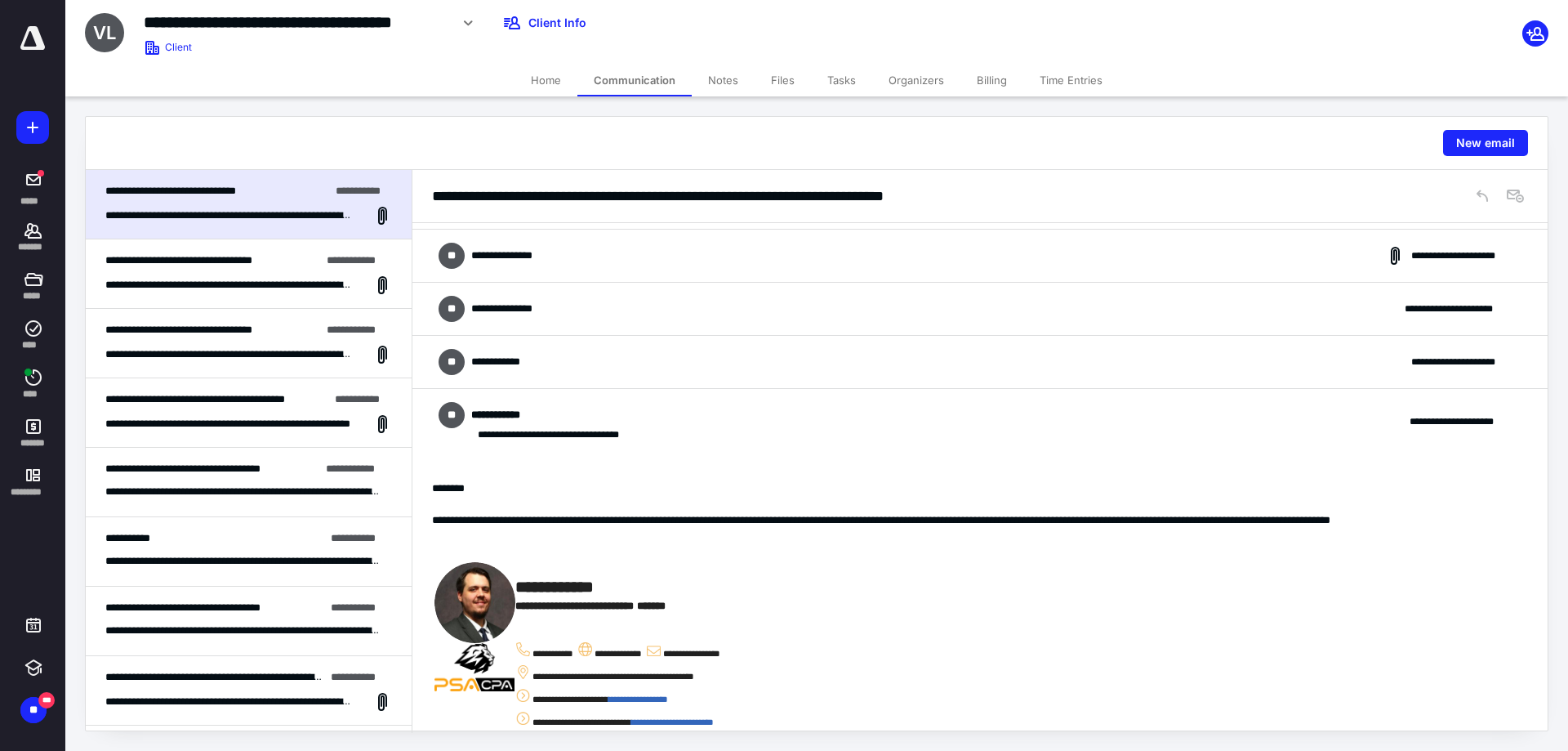 click on "**********" at bounding box center [980, 256] 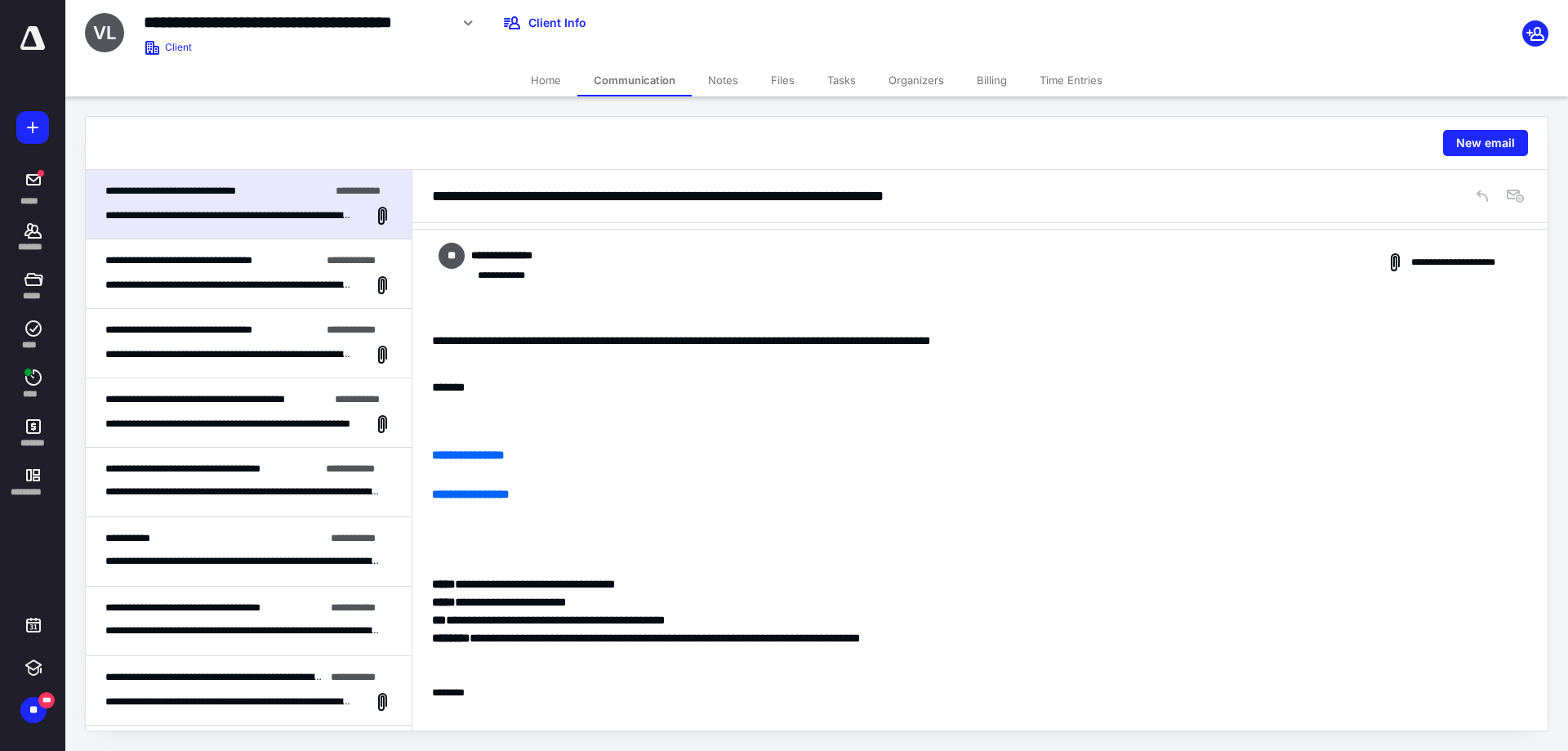 scroll, scrollTop: 490, scrollLeft: 0, axis: vertical 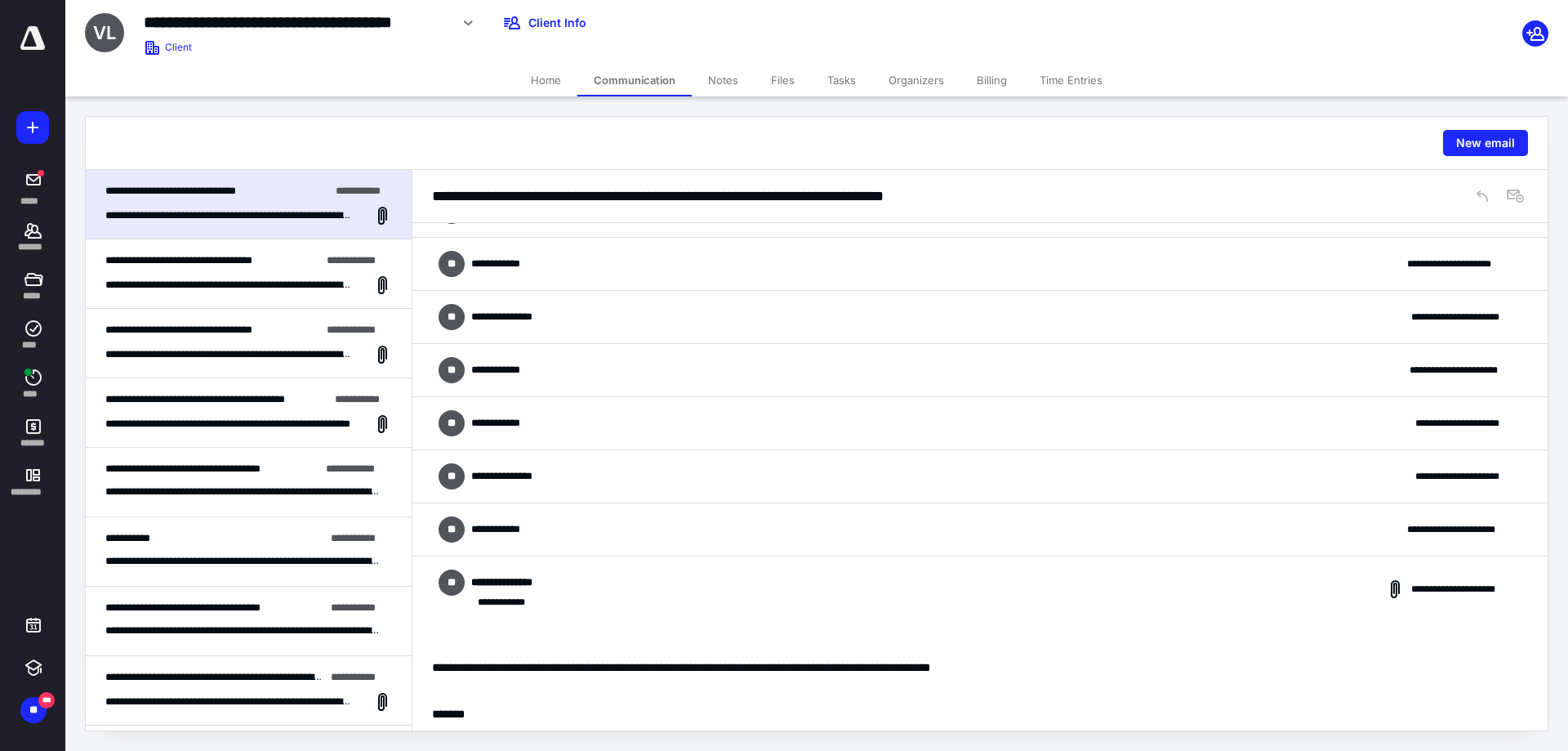 click 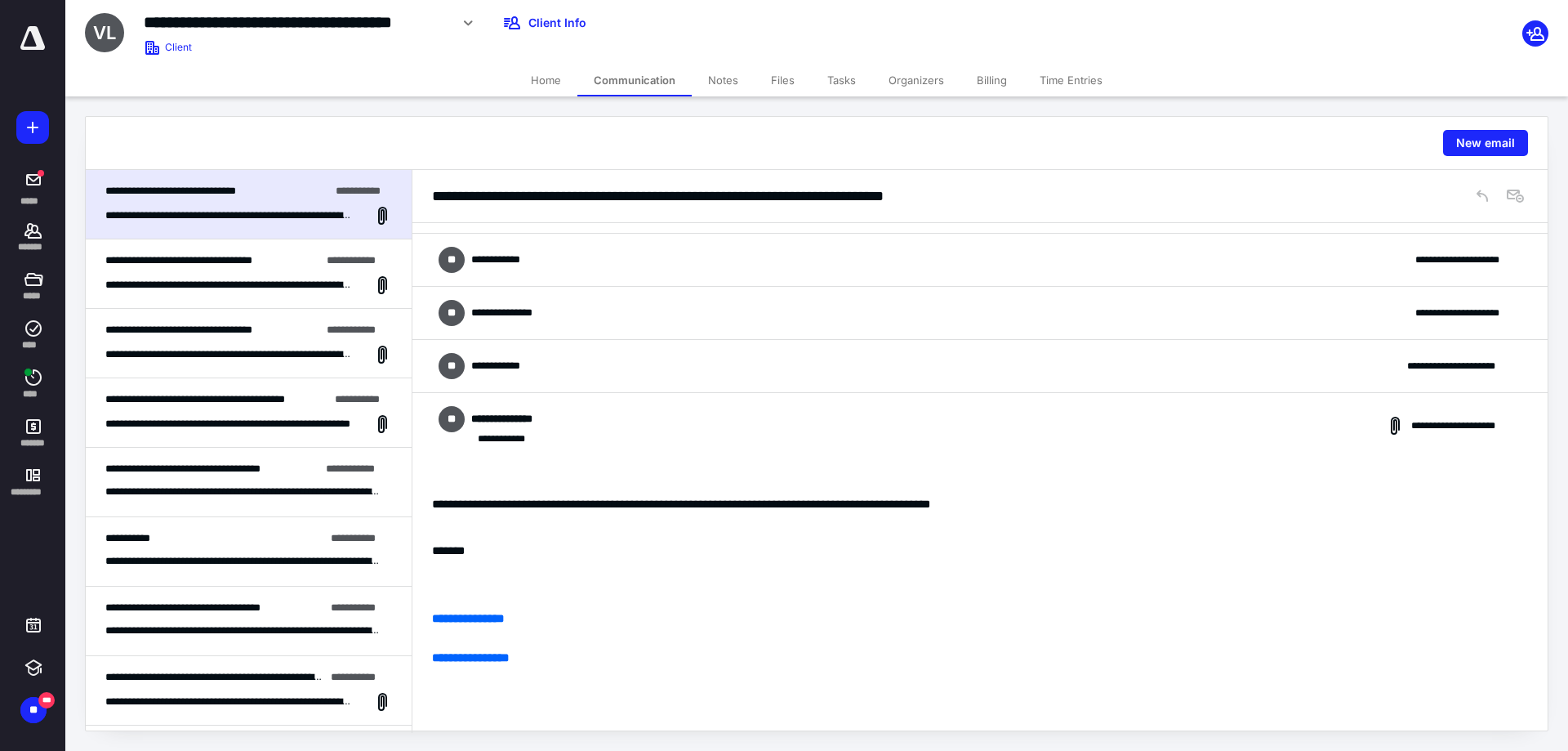 scroll, scrollTop: 0, scrollLeft: 0, axis: both 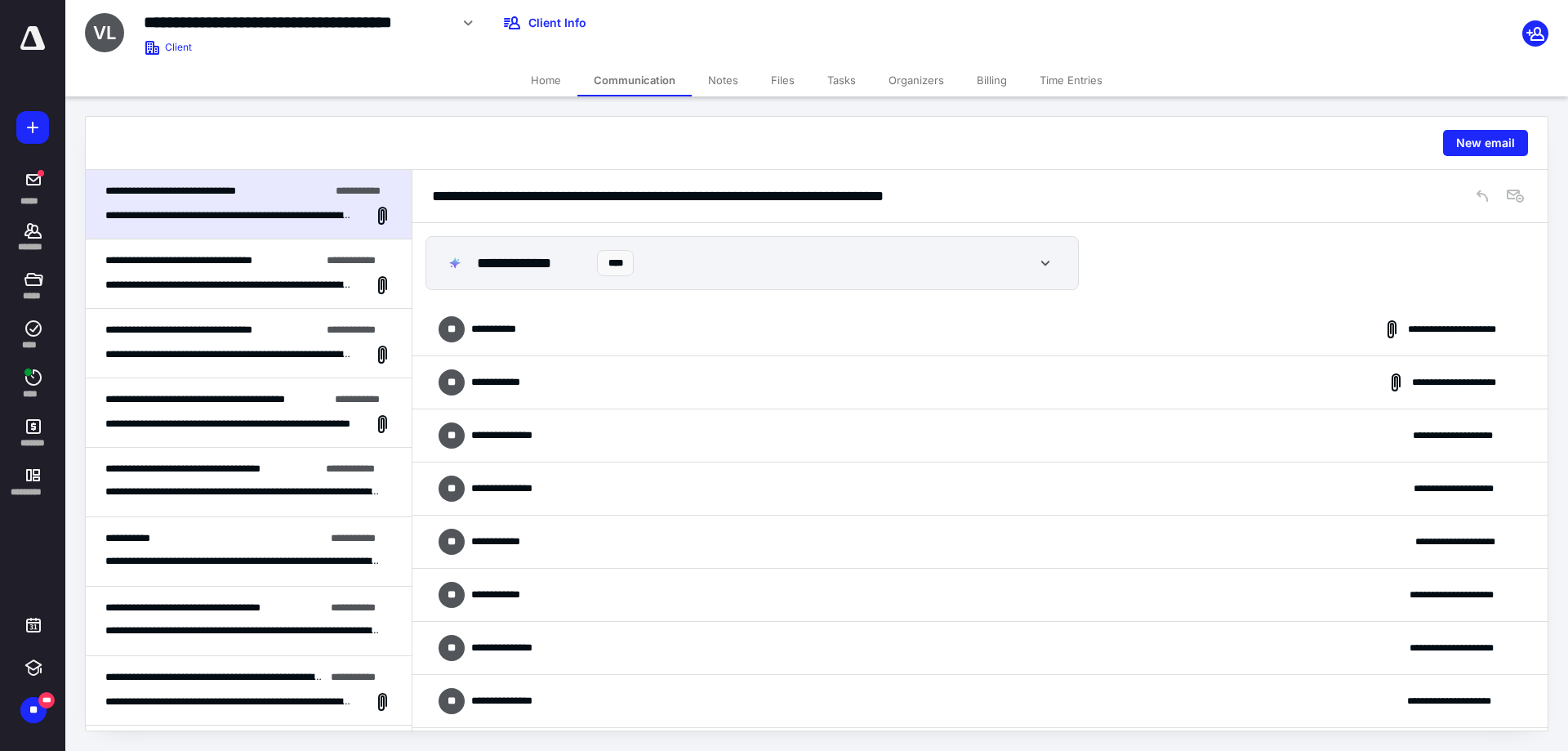 click 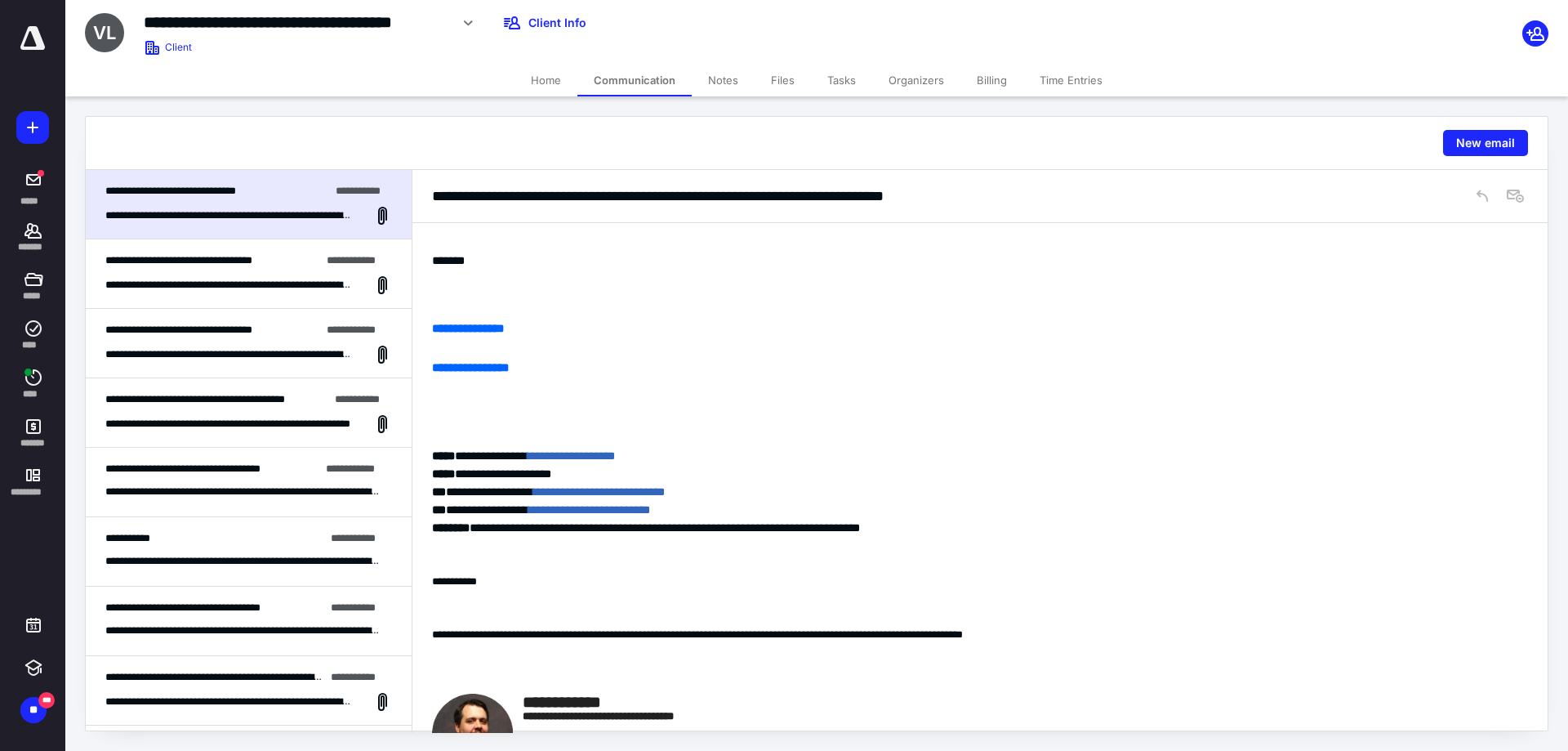 scroll, scrollTop: 7028, scrollLeft: 0, axis: vertical 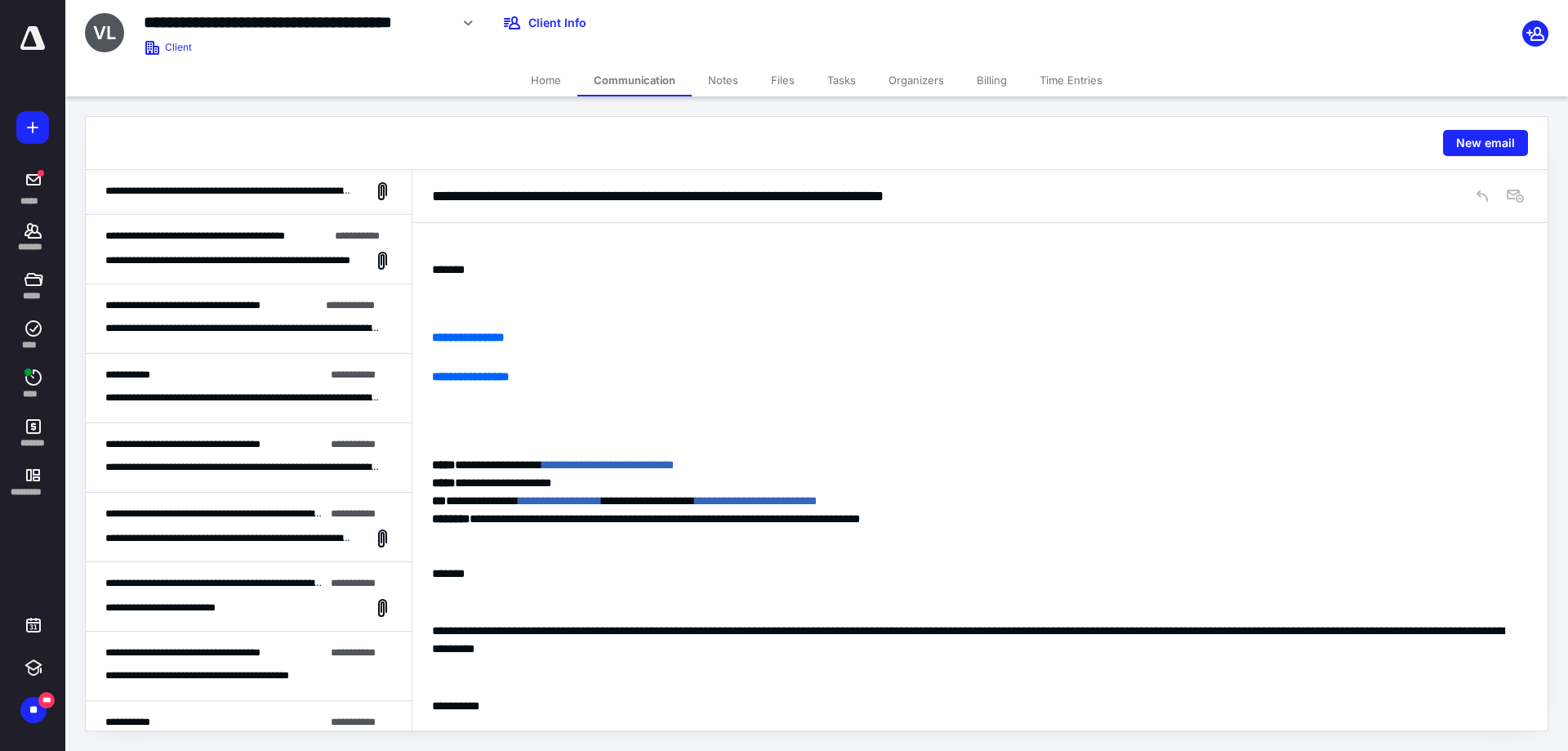click on "**********" at bounding box center (248, 527) 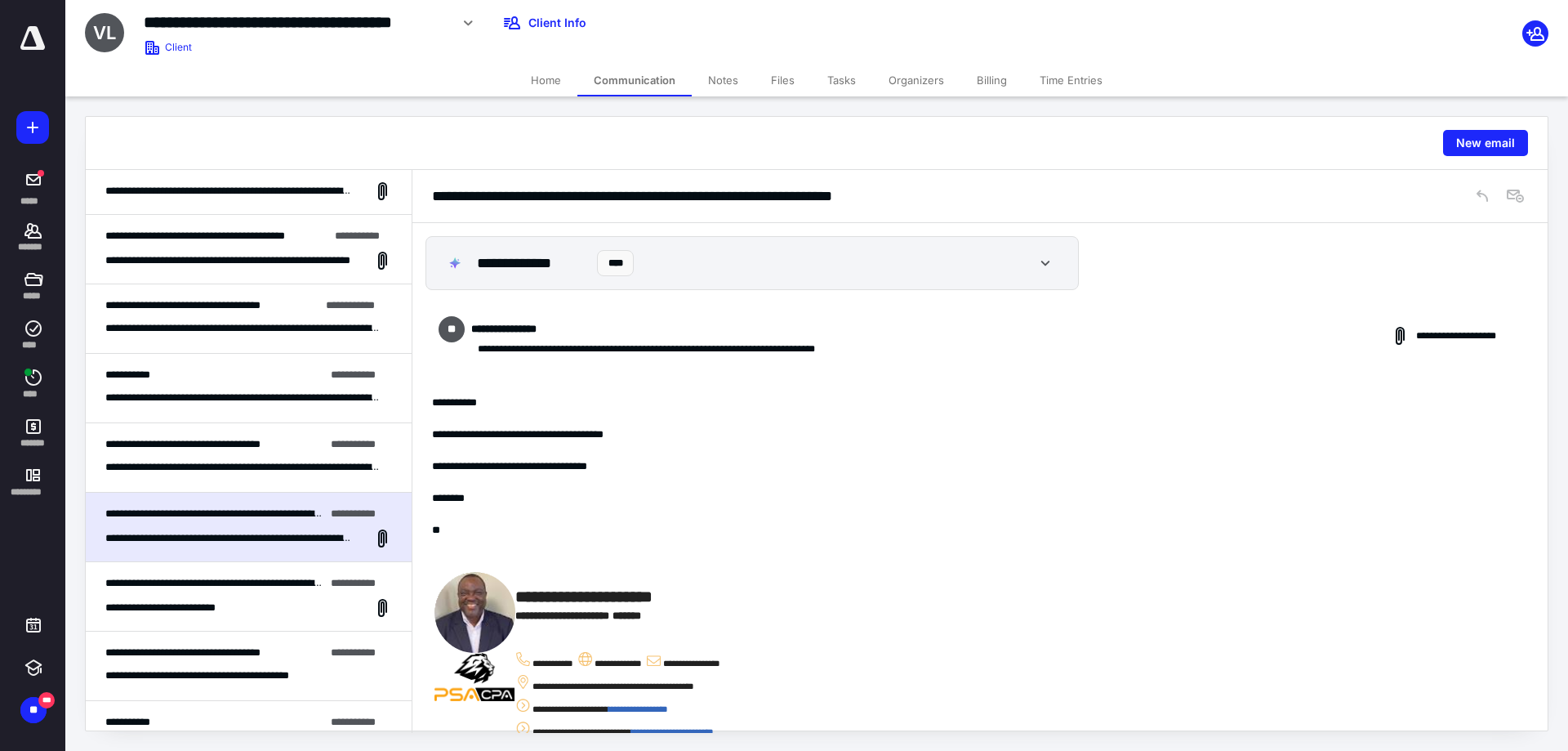 scroll, scrollTop: 124, scrollLeft: 0, axis: vertical 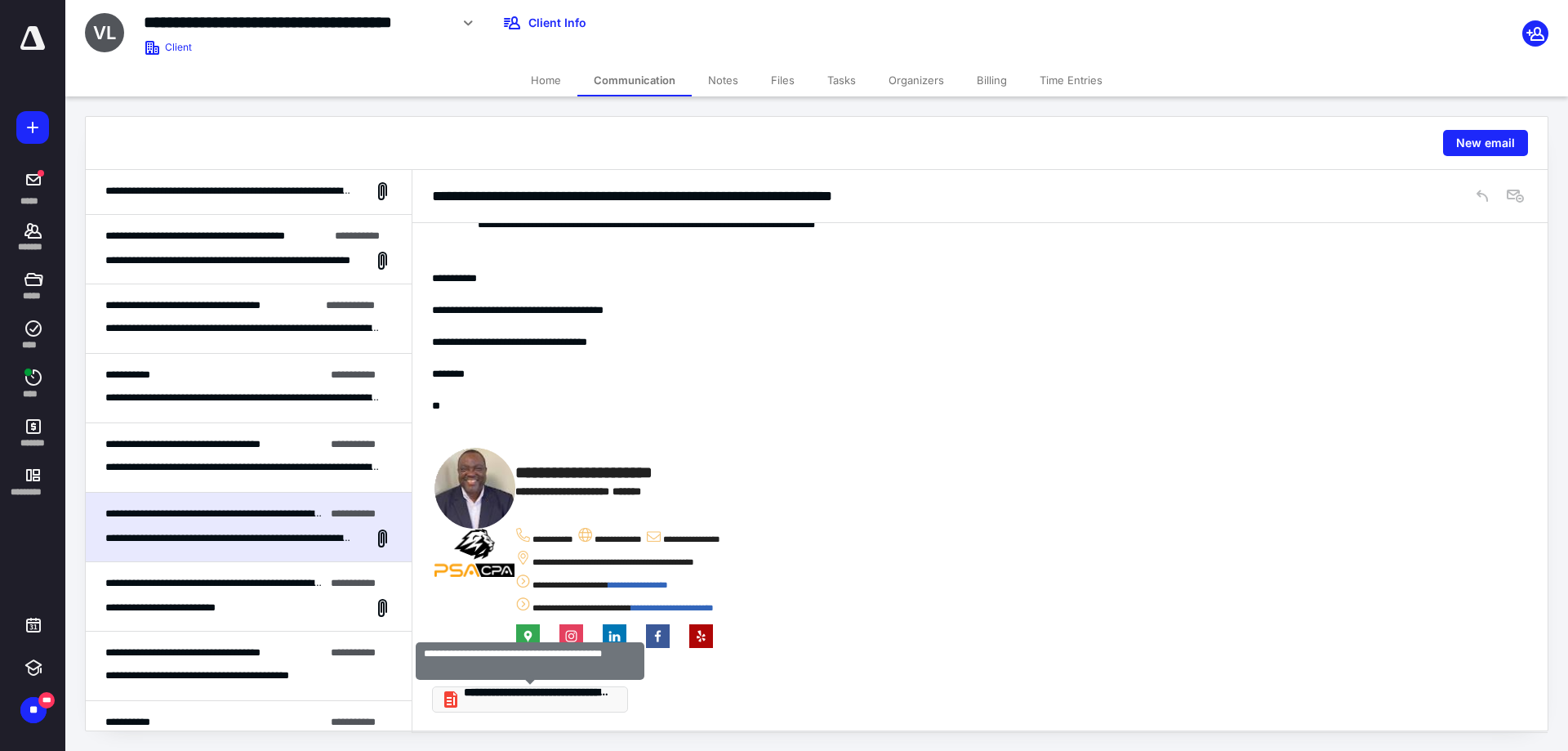 click on "**********" at bounding box center (537, 699) 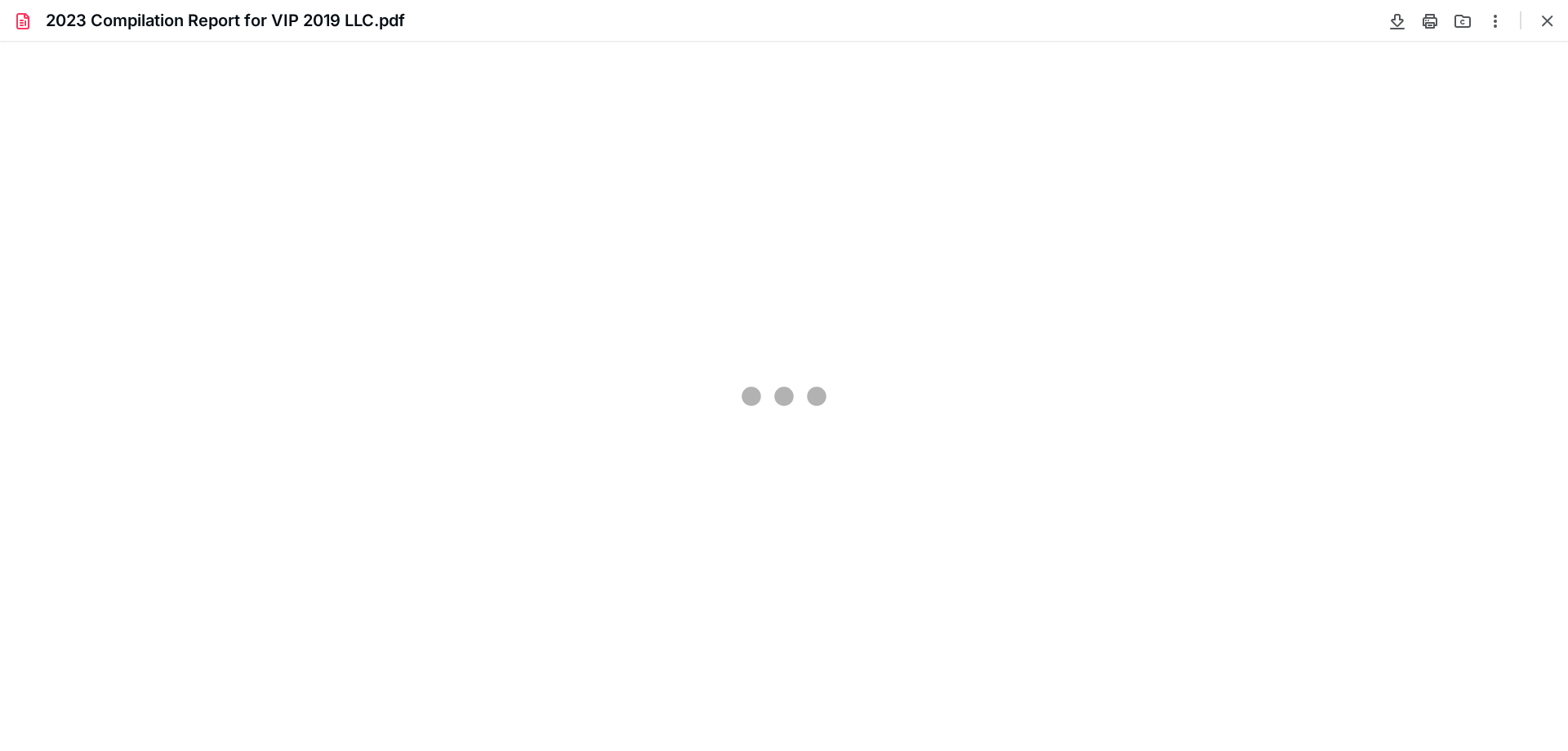 scroll, scrollTop: 0, scrollLeft: 0, axis: both 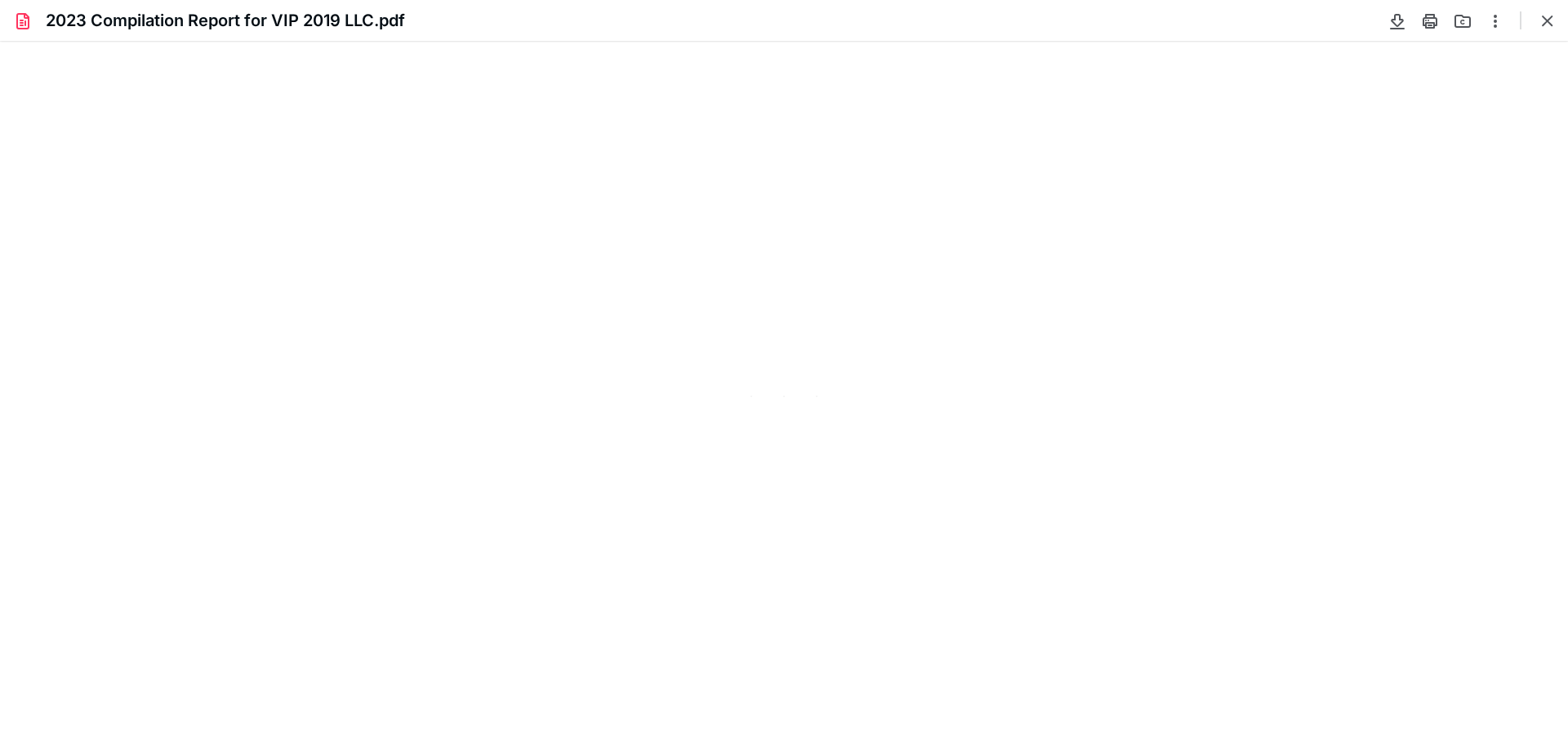 type on "105" 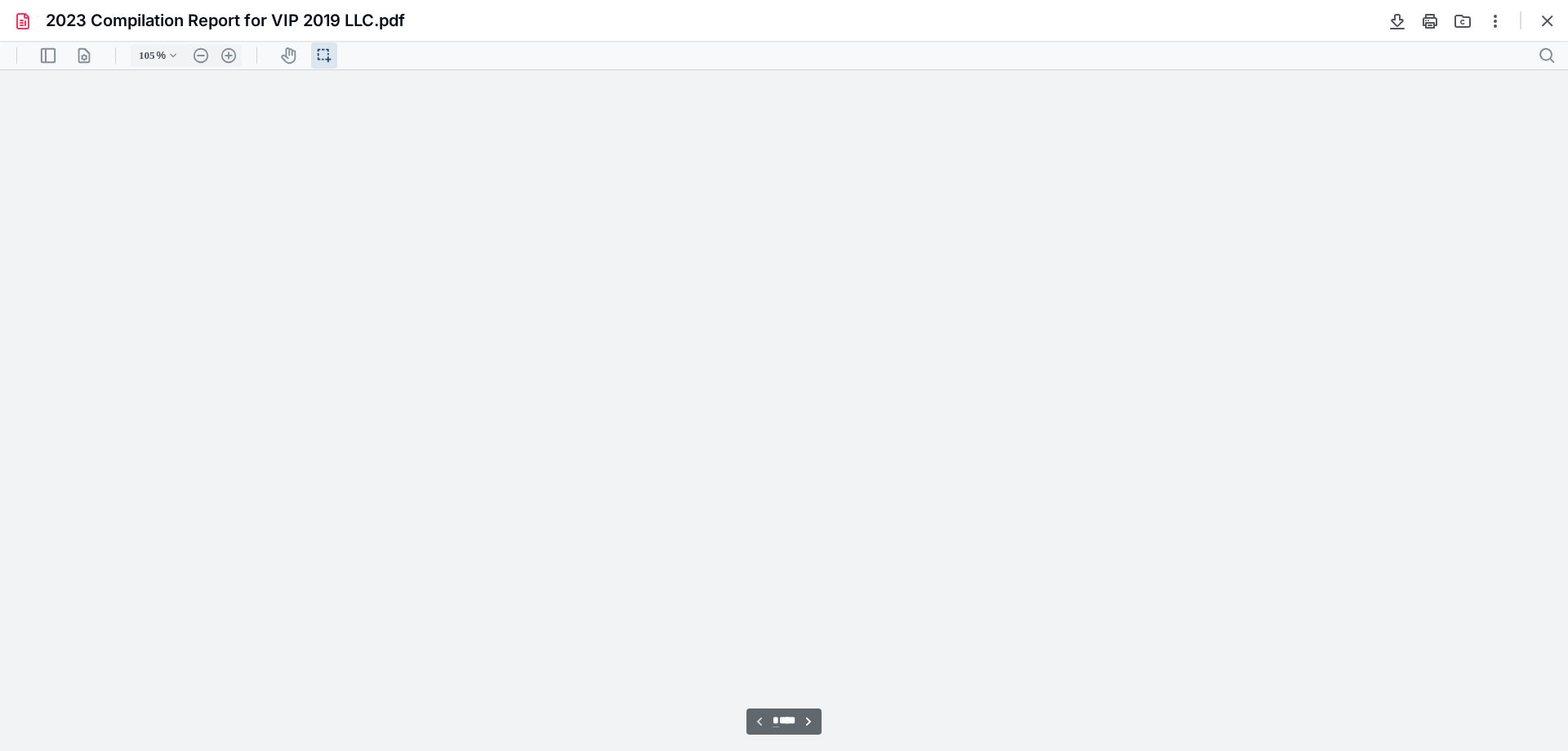 scroll, scrollTop: 33, scrollLeft: 0, axis: vertical 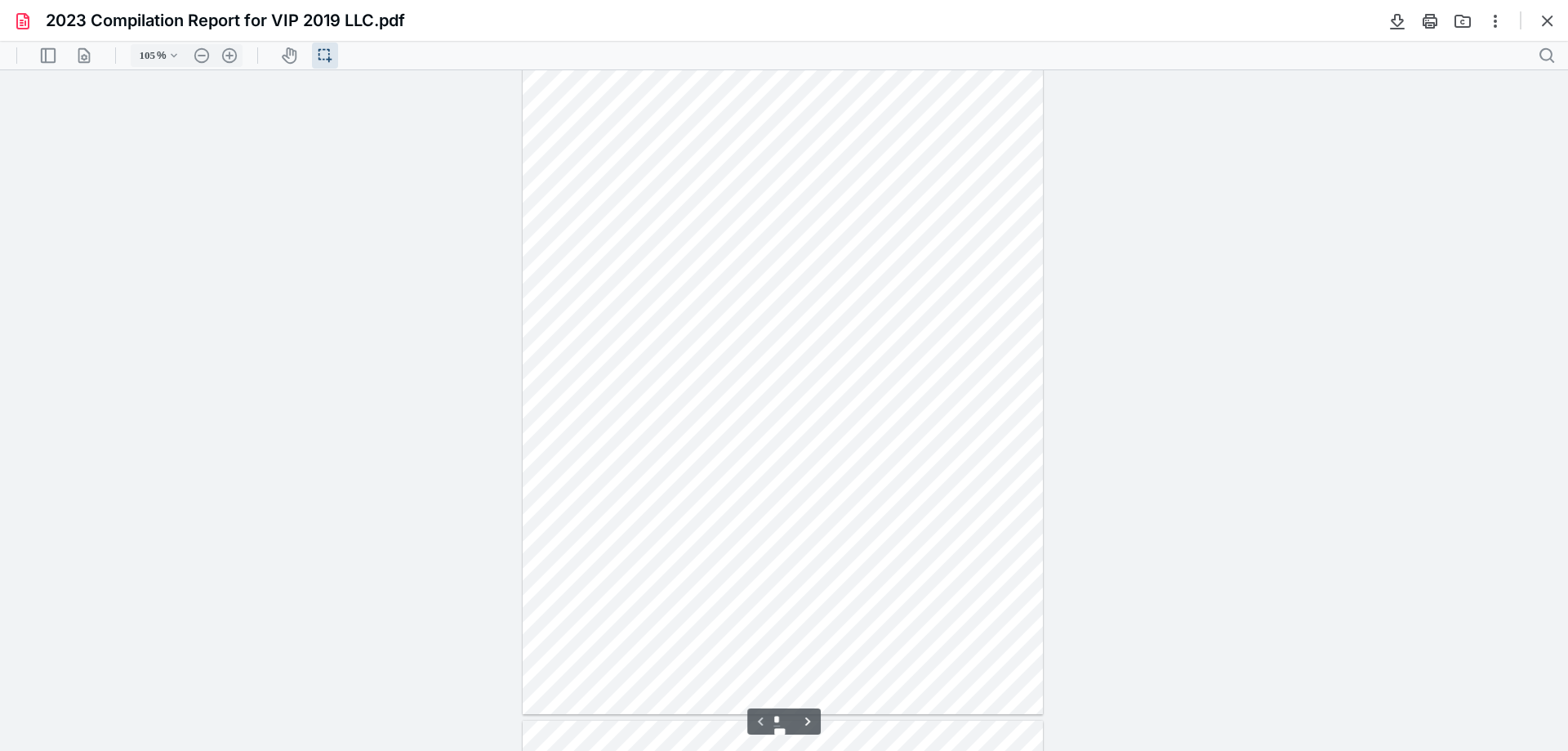 type on "*" 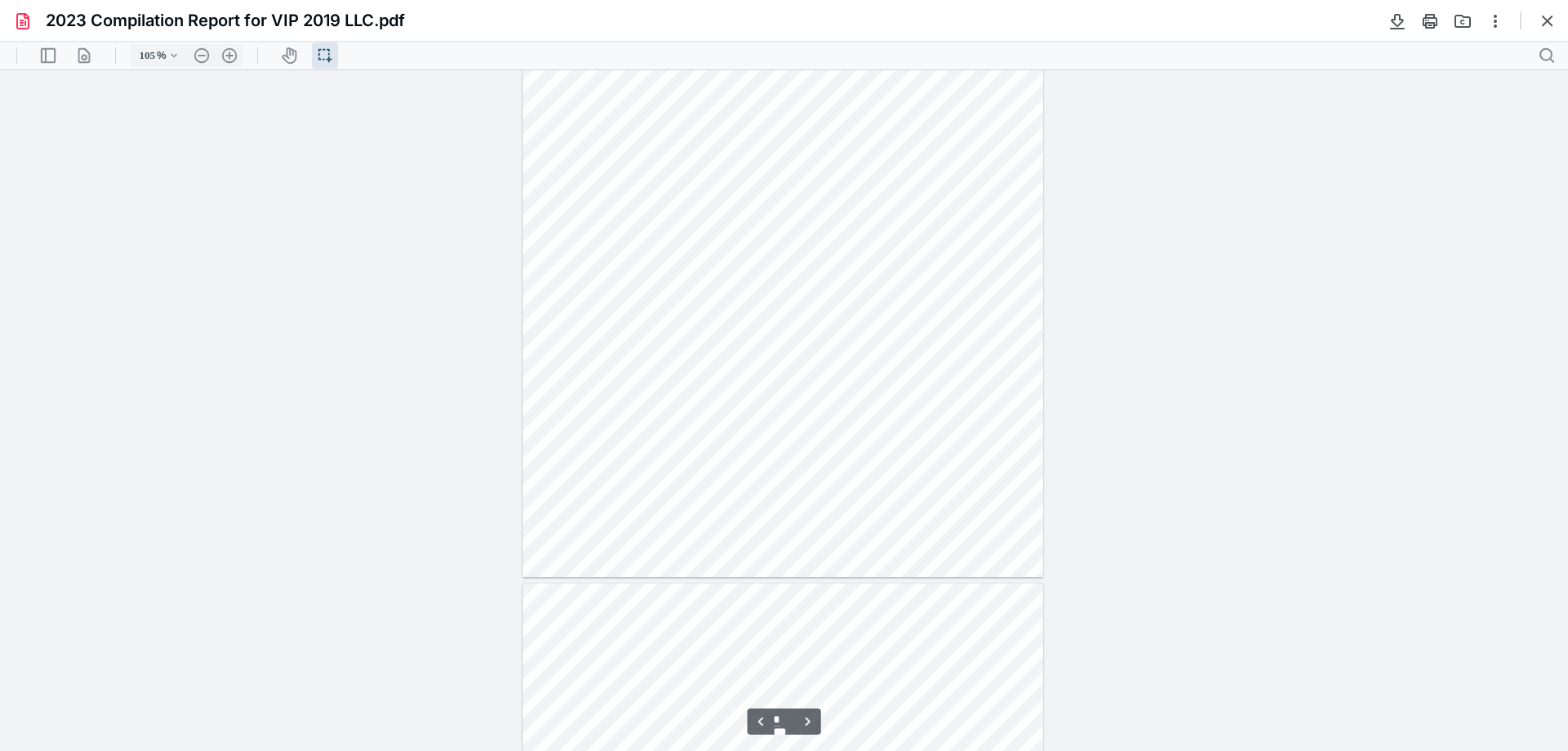 scroll, scrollTop: 1013, scrollLeft: 0, axis: vertical 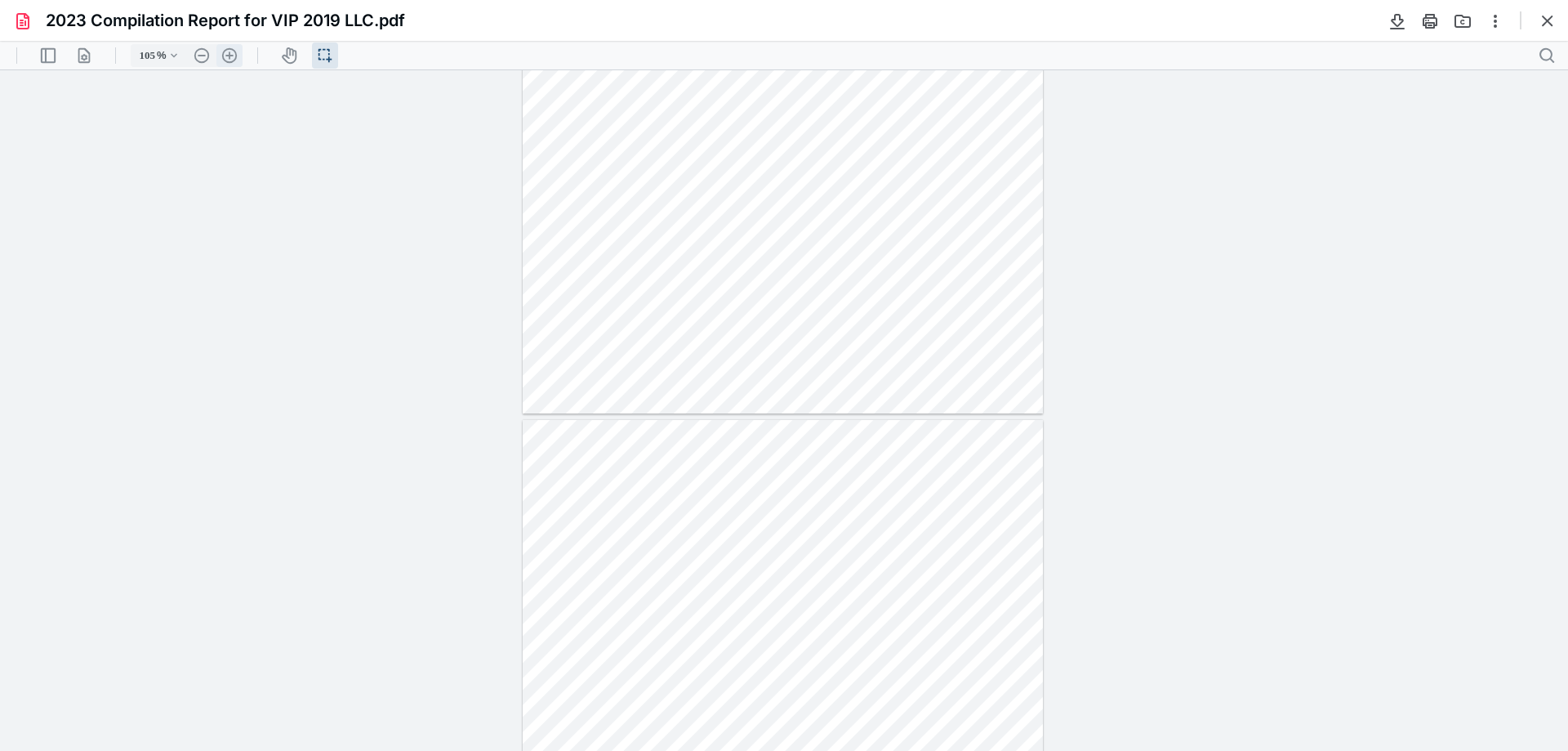 click on ".cls-1{fill:#abb0c4;} icon - header - zoom - in - line" at bounding box center [229, 56] 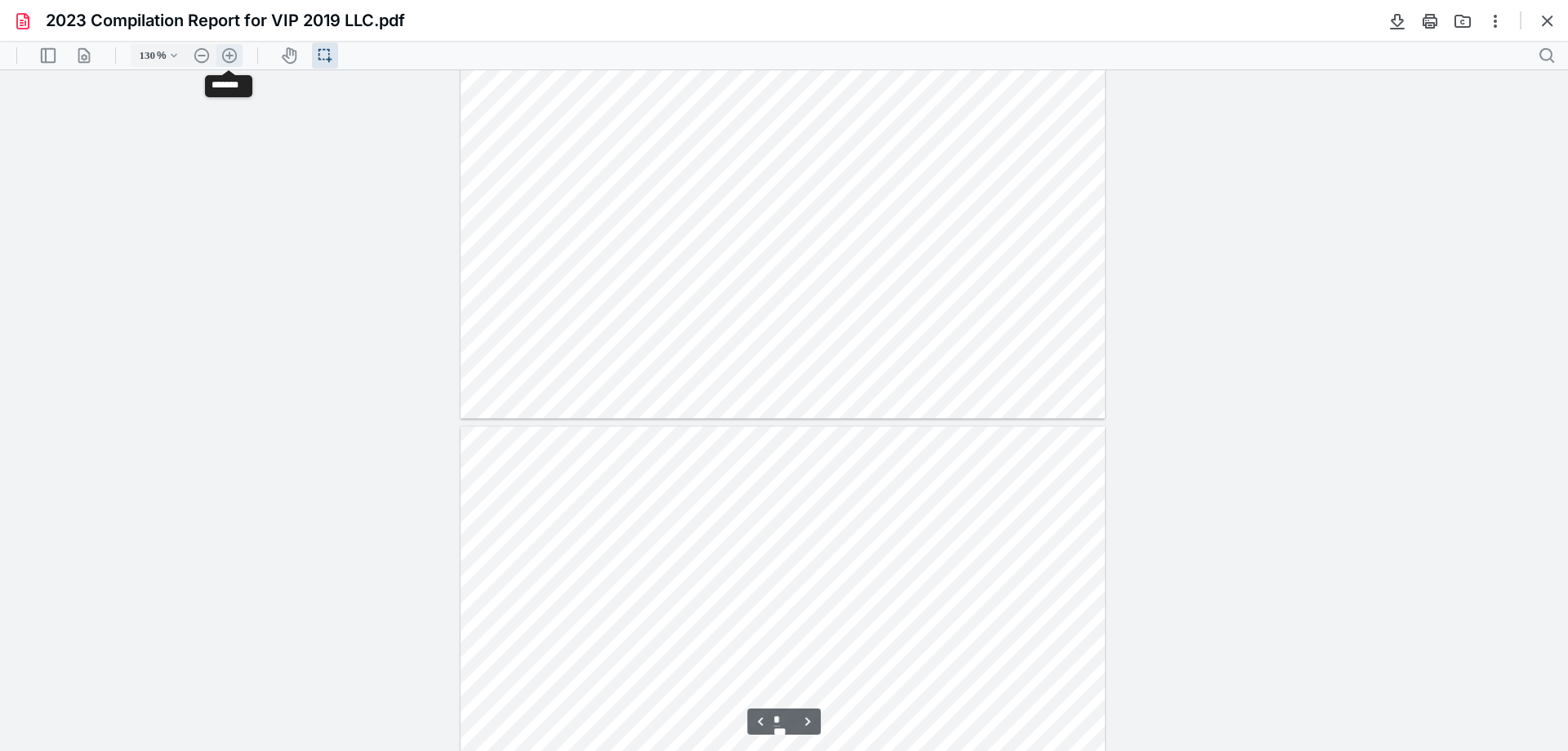 click on ".cls-1{fill:#abb0c4;} icon - header - zoom - in - line" at bounding box center (229, 56) 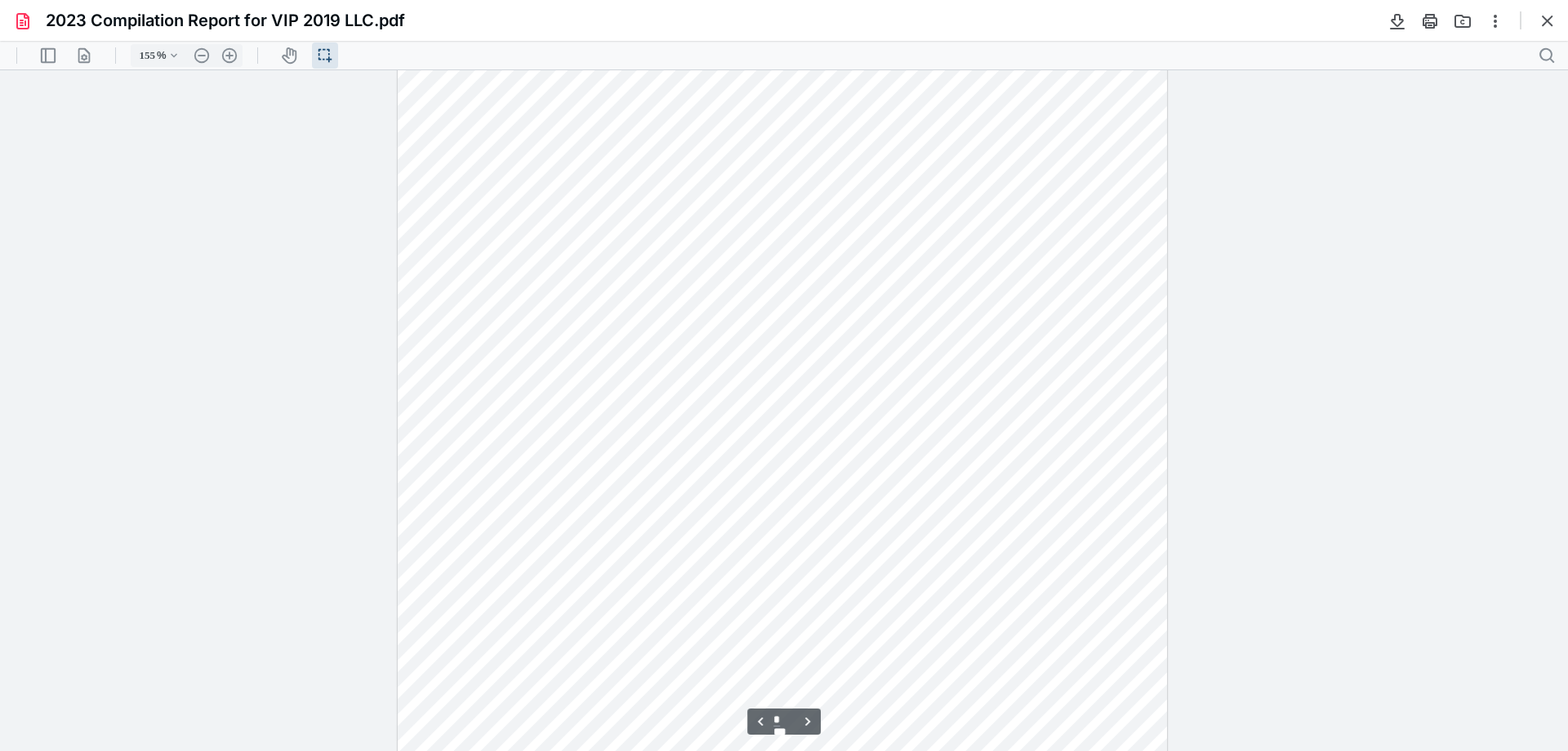 scroll, scrollTop: 1492, scrollLeft: 0, axis: vertical 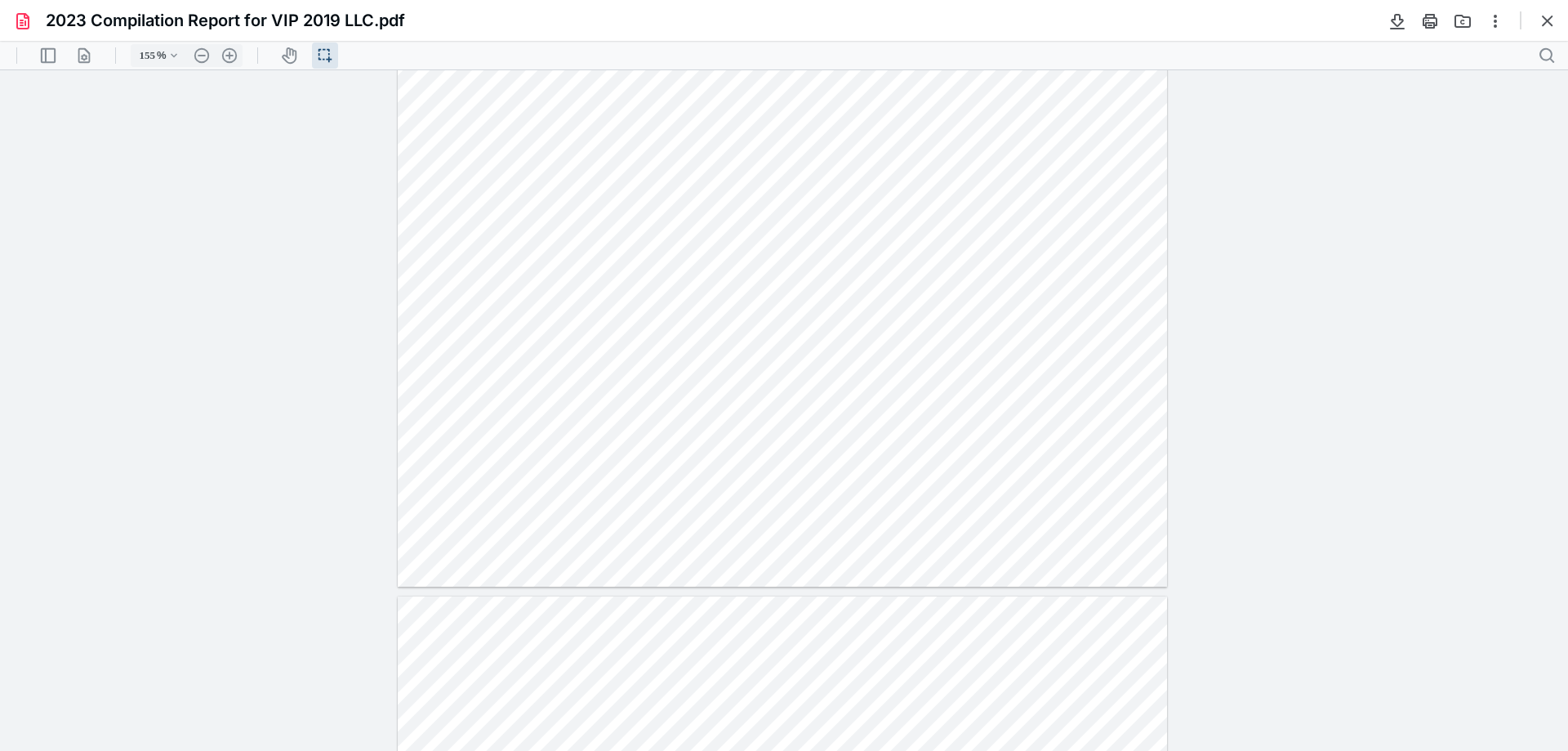 type on "*" 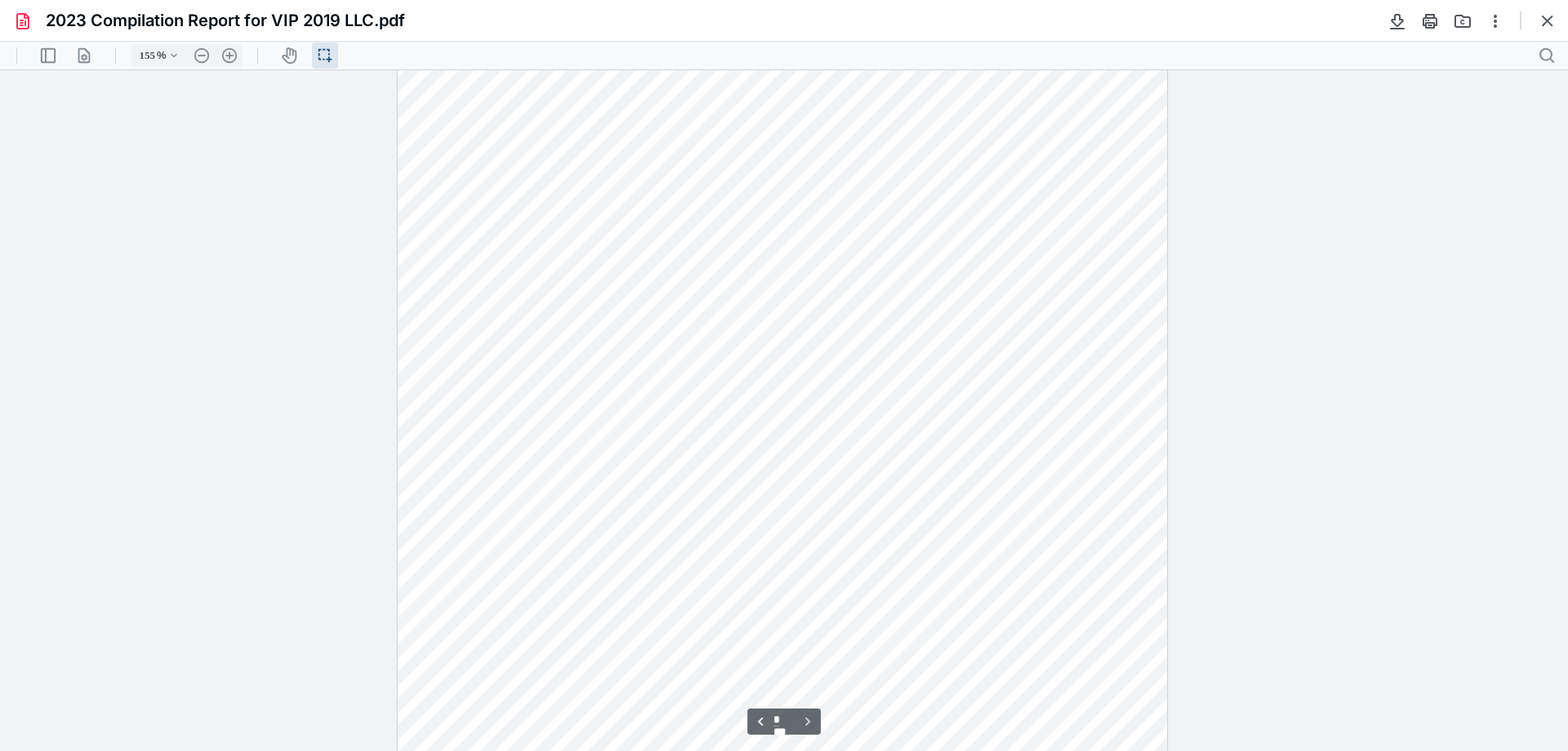 scroll, scrollTop: 2340, scrollLeft: 0, axis: vertical 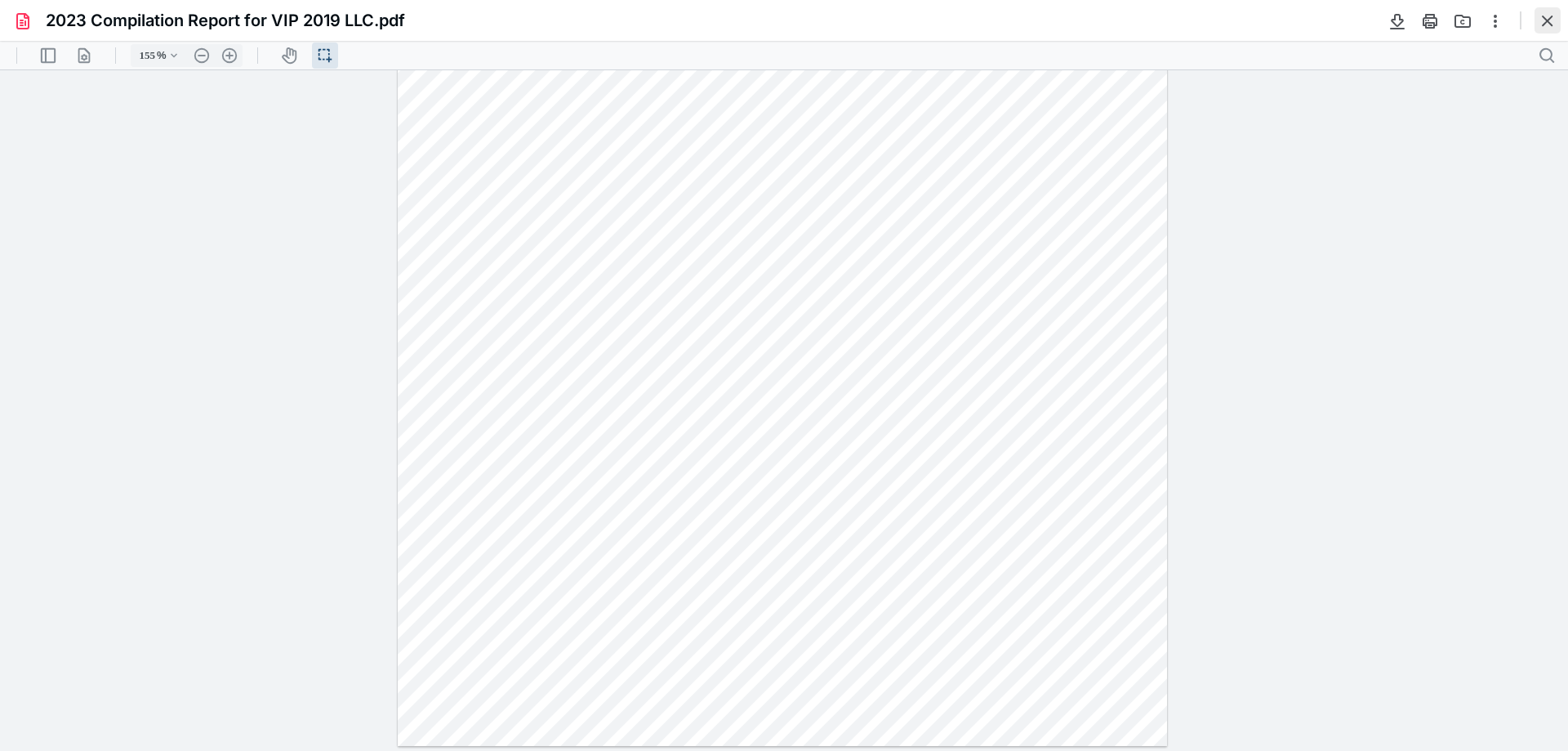 click at bounding box center (1548, 20) 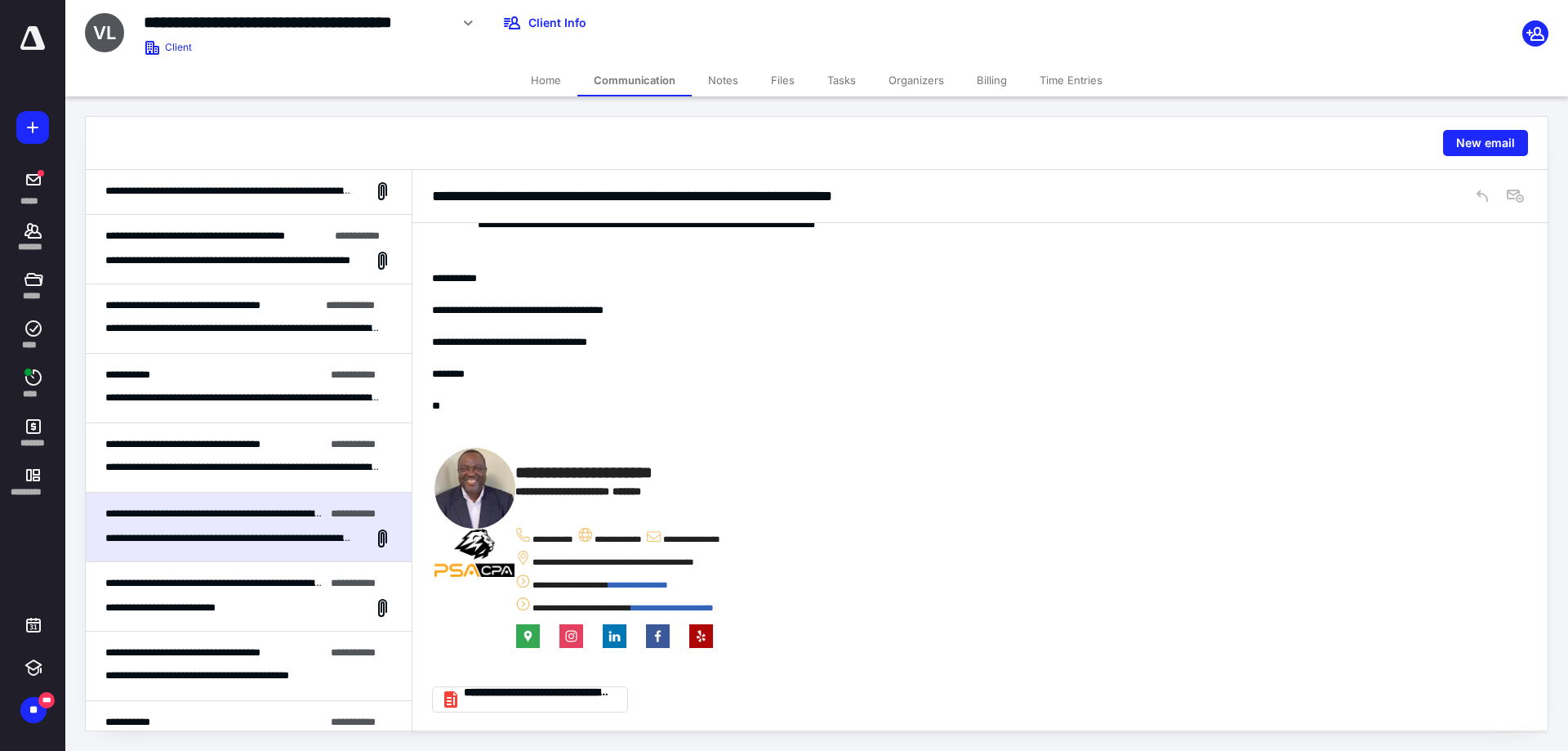 click on "**********" at bounding box center [248, 608] 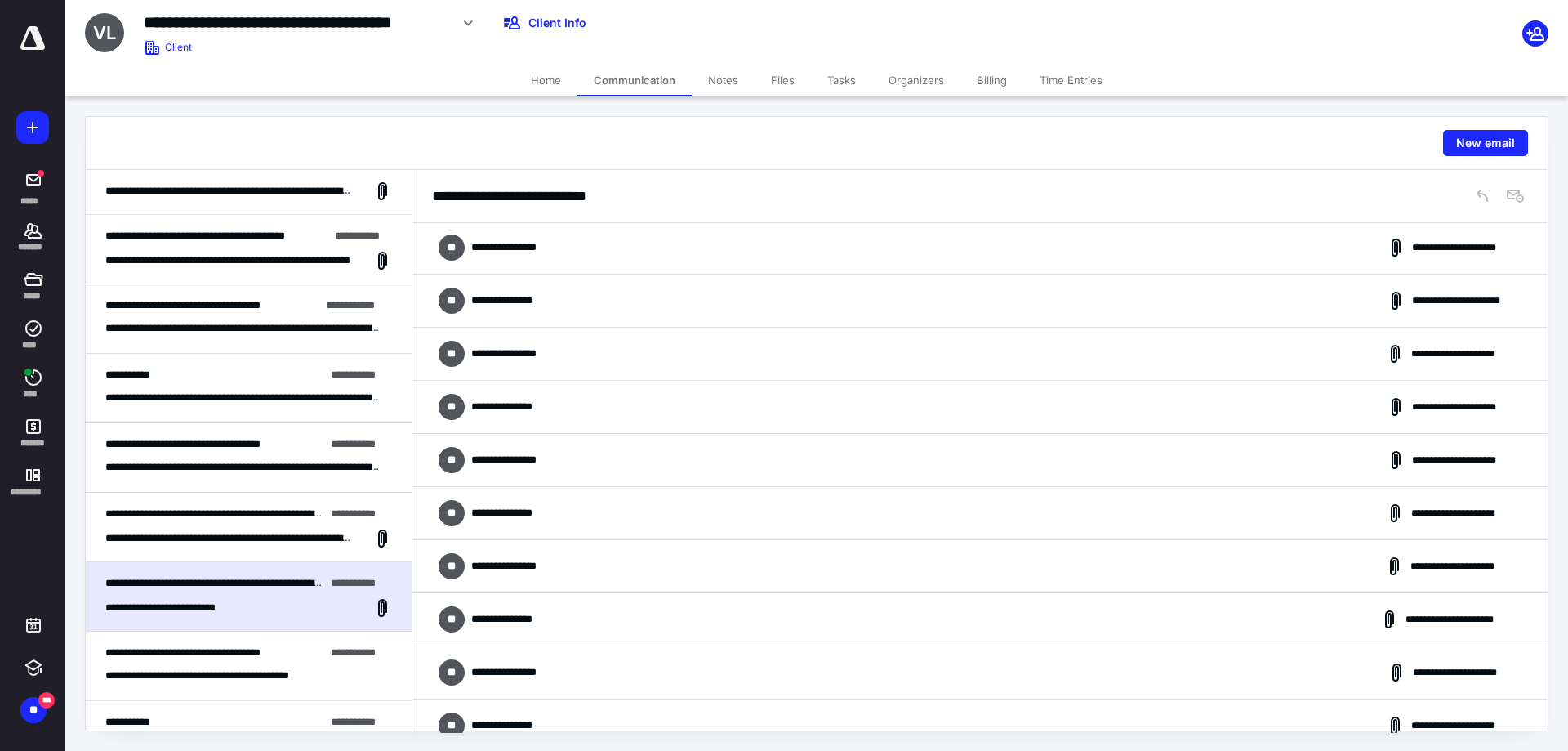 scroll, scrollTop: 0, scrollLeft: 0, axis: both 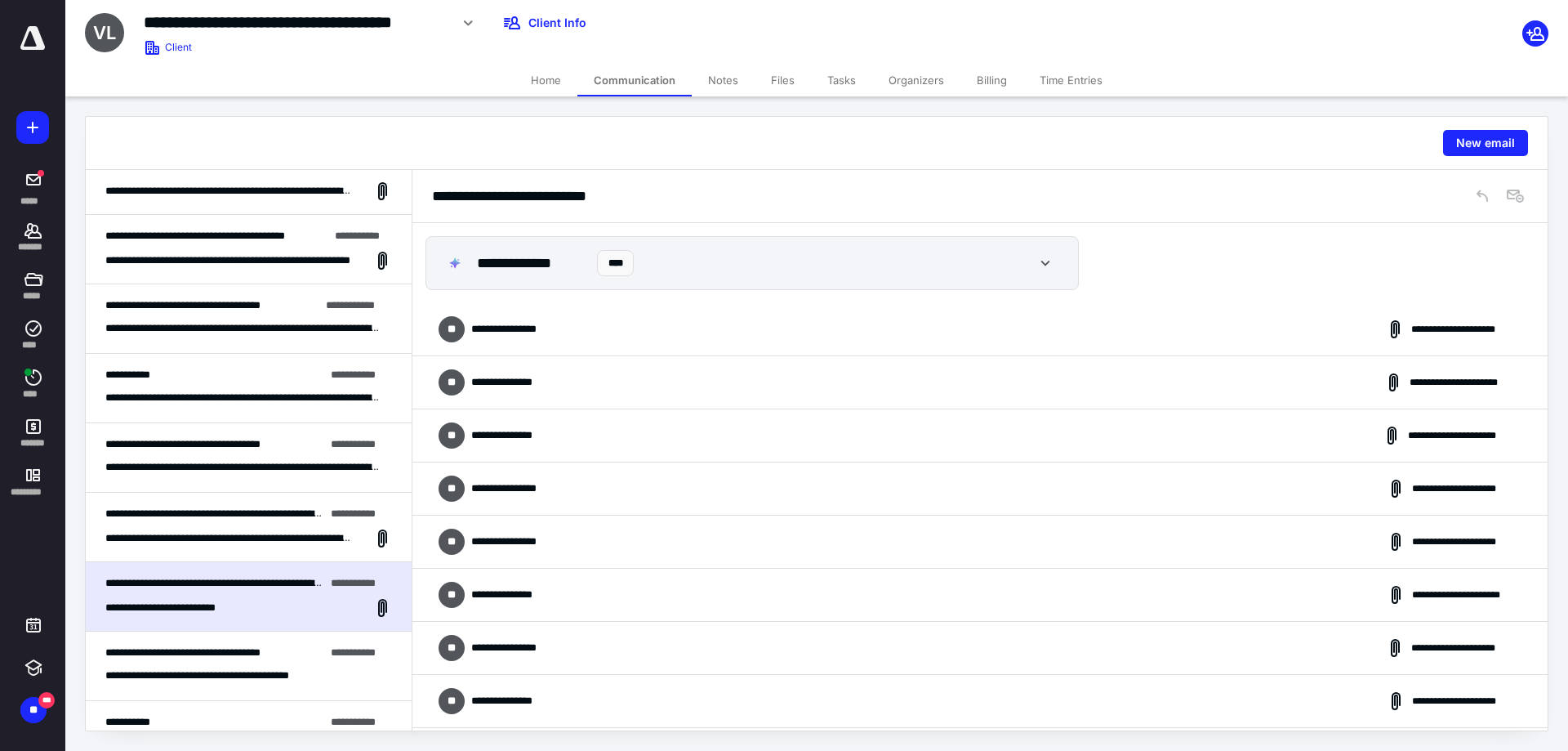 click on "**********" at bounding box center [519, 329] 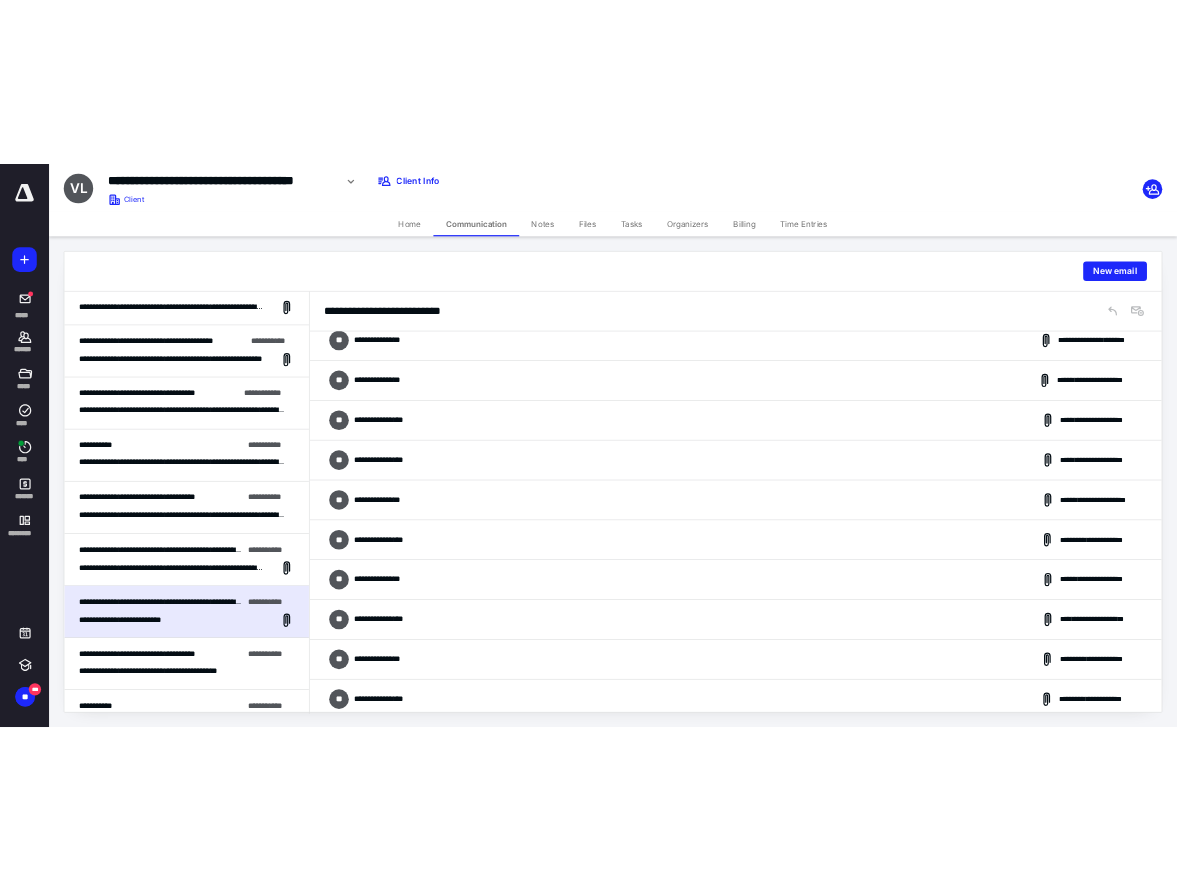 scroll, scrollTop: 800, scrollLeft: 0, axis: vertical 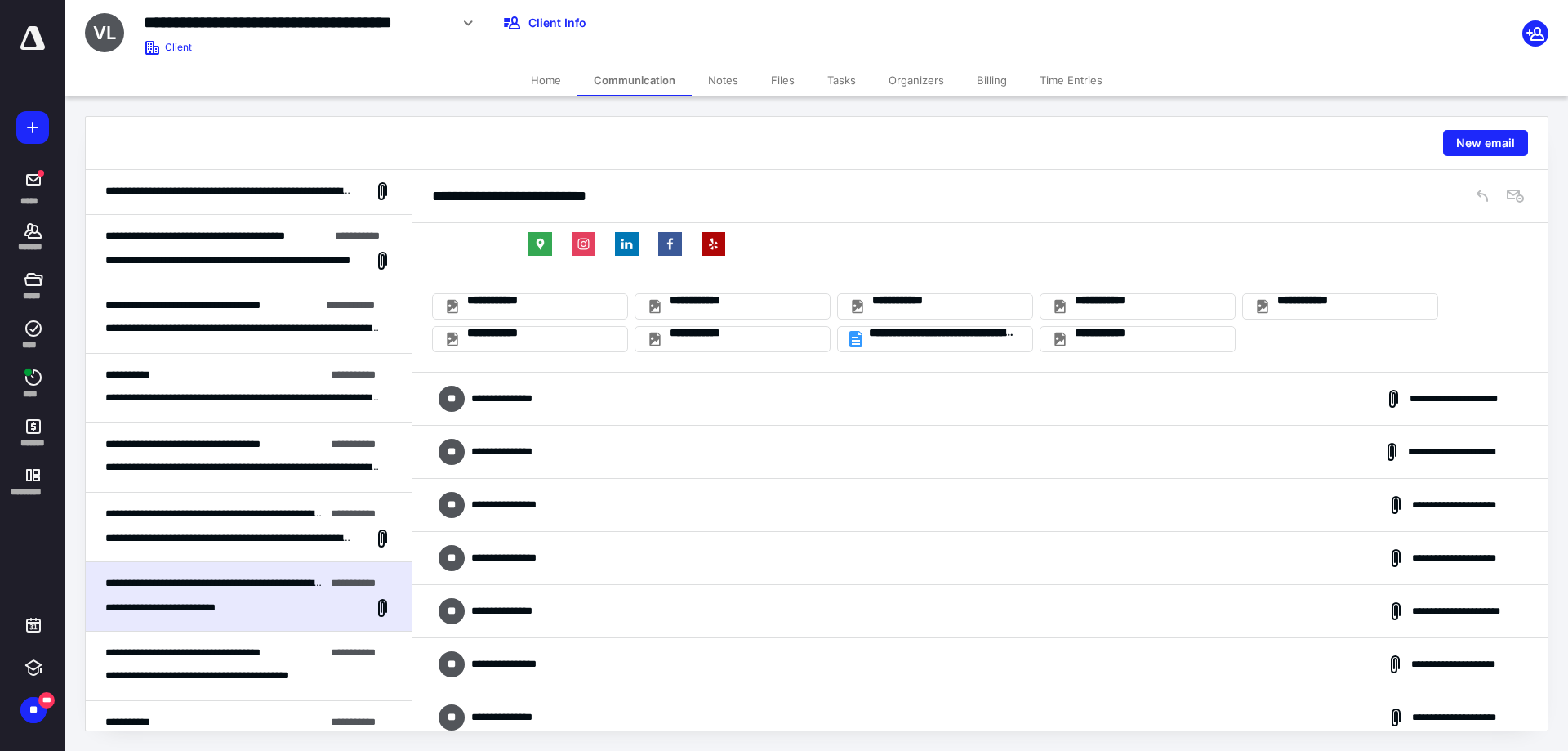 click on "**********" at bounding box center (513, 399) 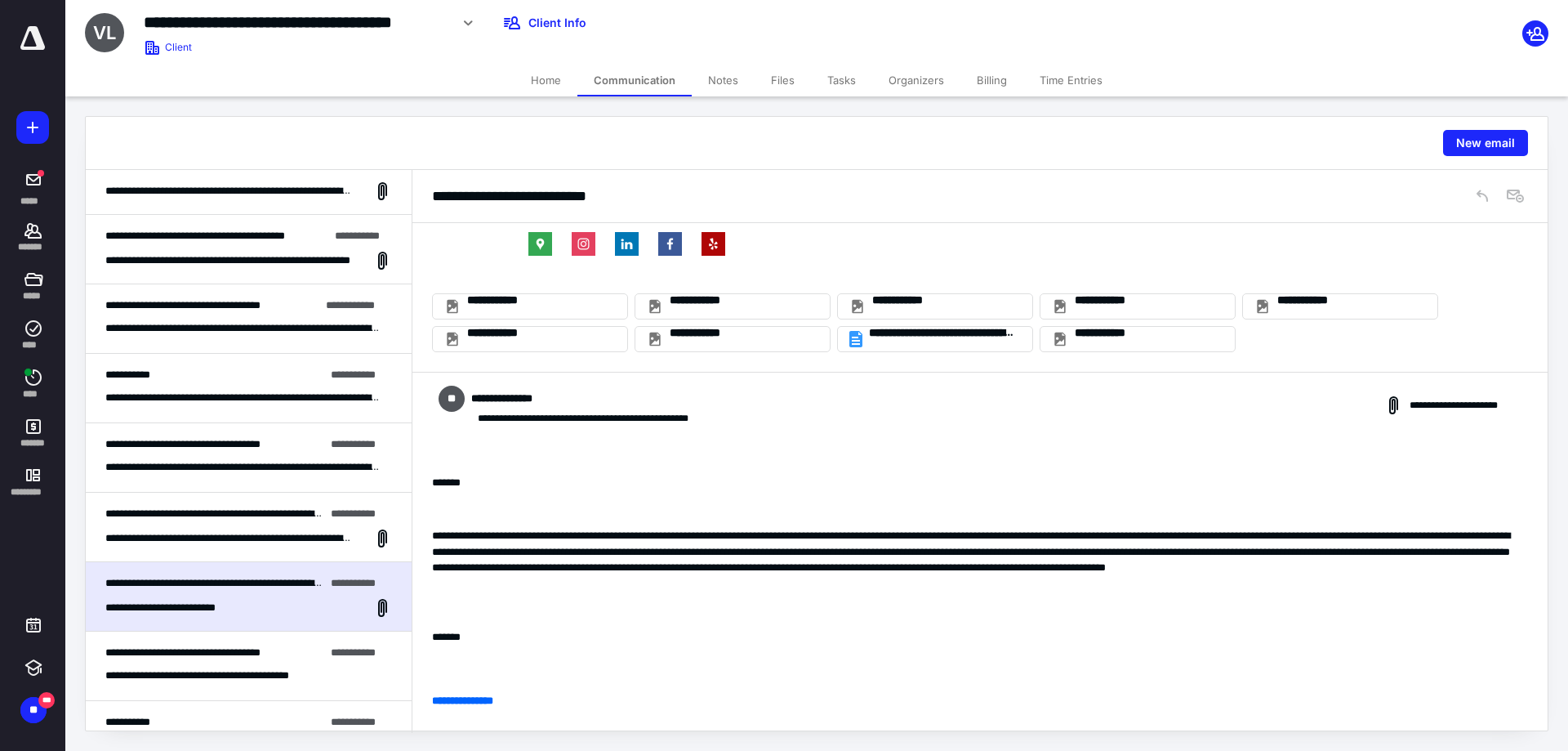 click at bounding box center [973, 510] 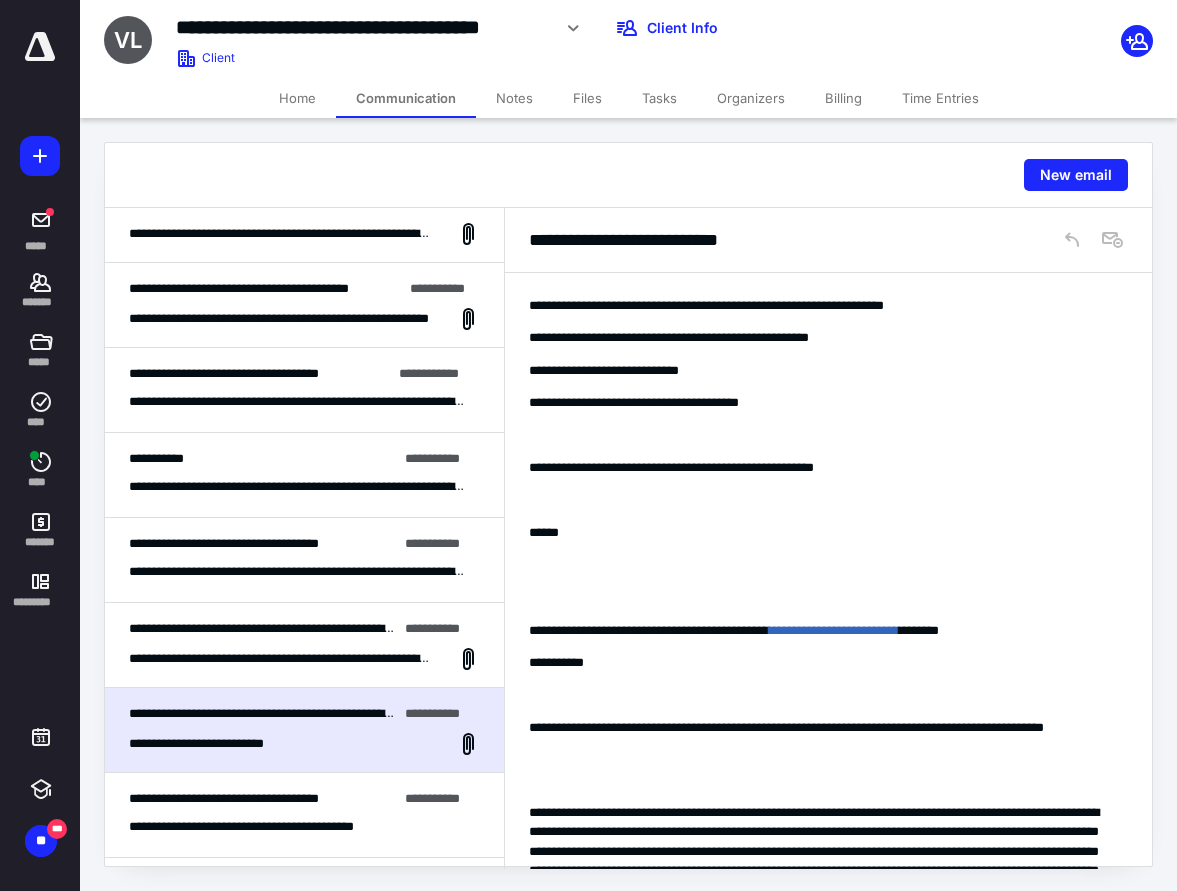 scroll, scrollTop: 3400, scrollLeft: 0, axis: vertical 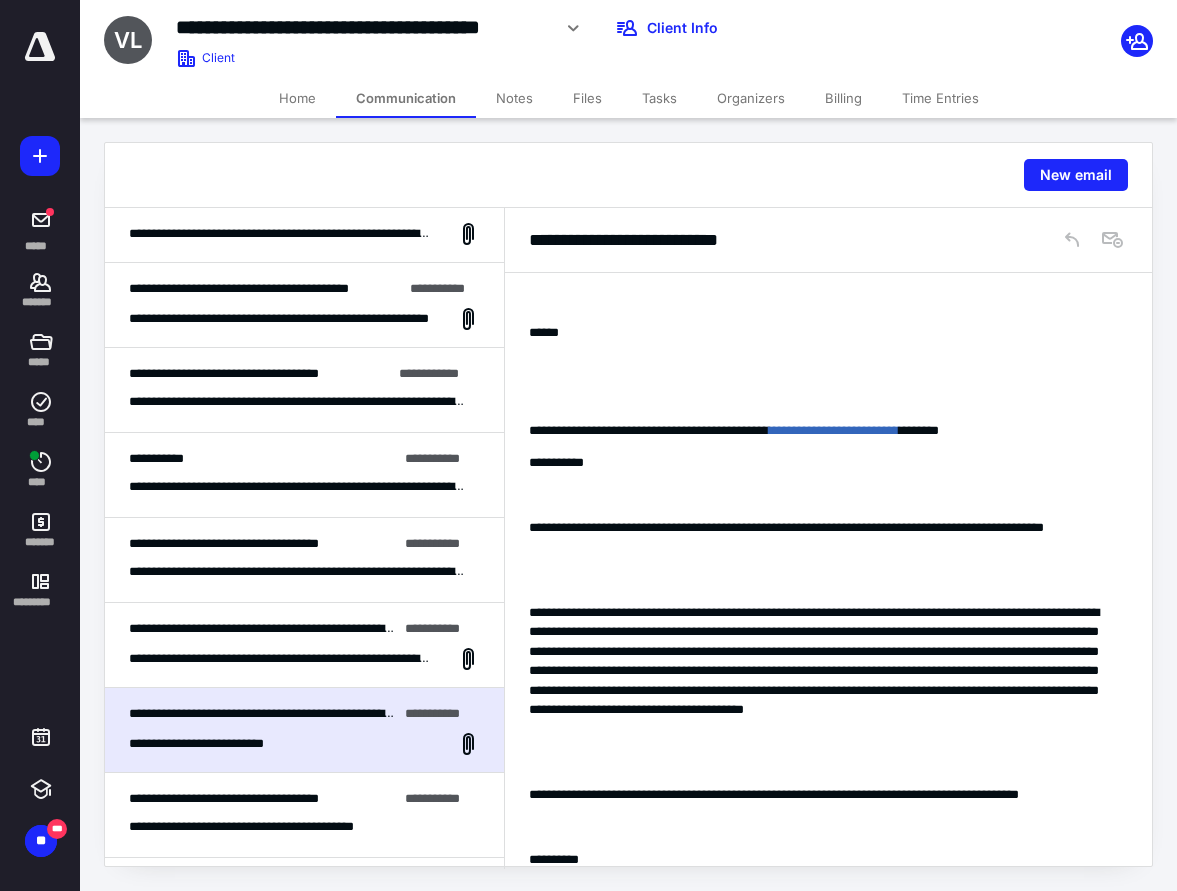 click on "Files" at bounding box center (587, 98) 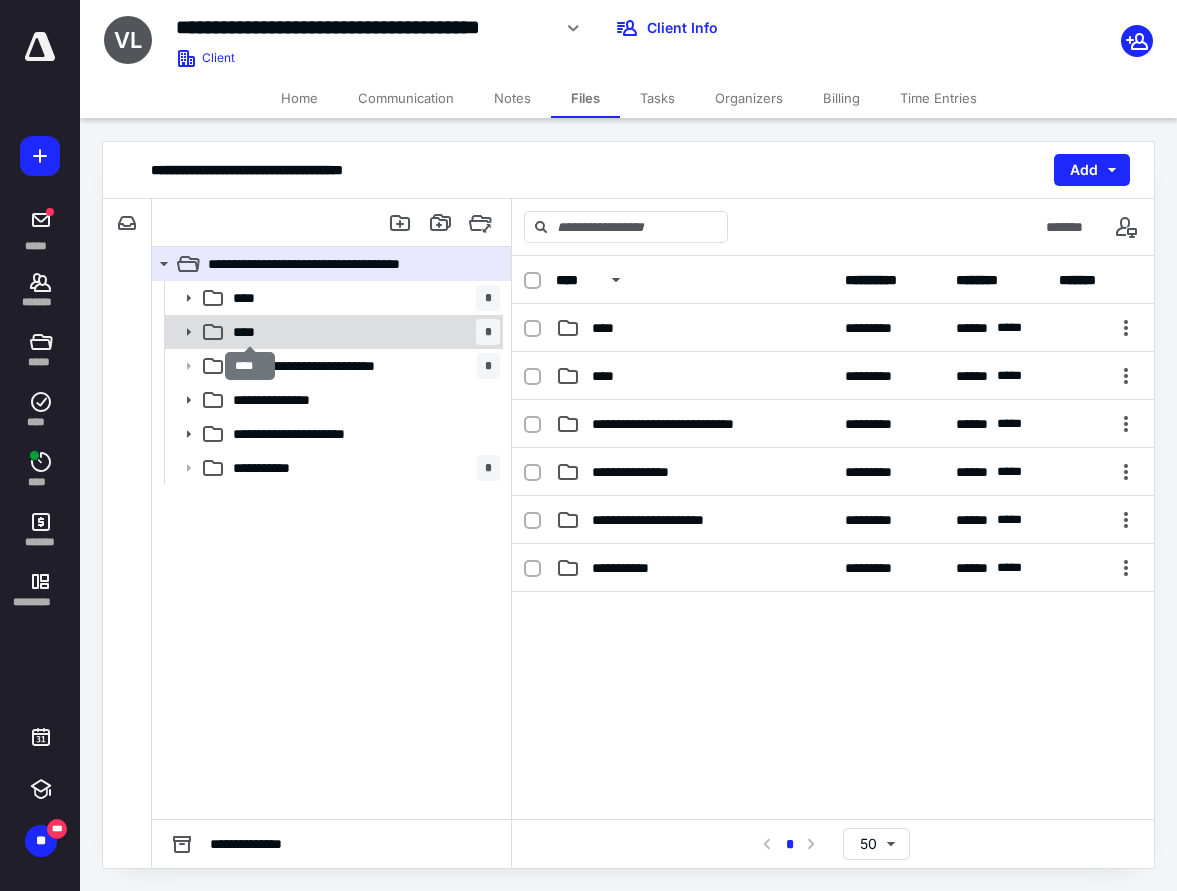 click on "****" at bounding box center [250, 332] 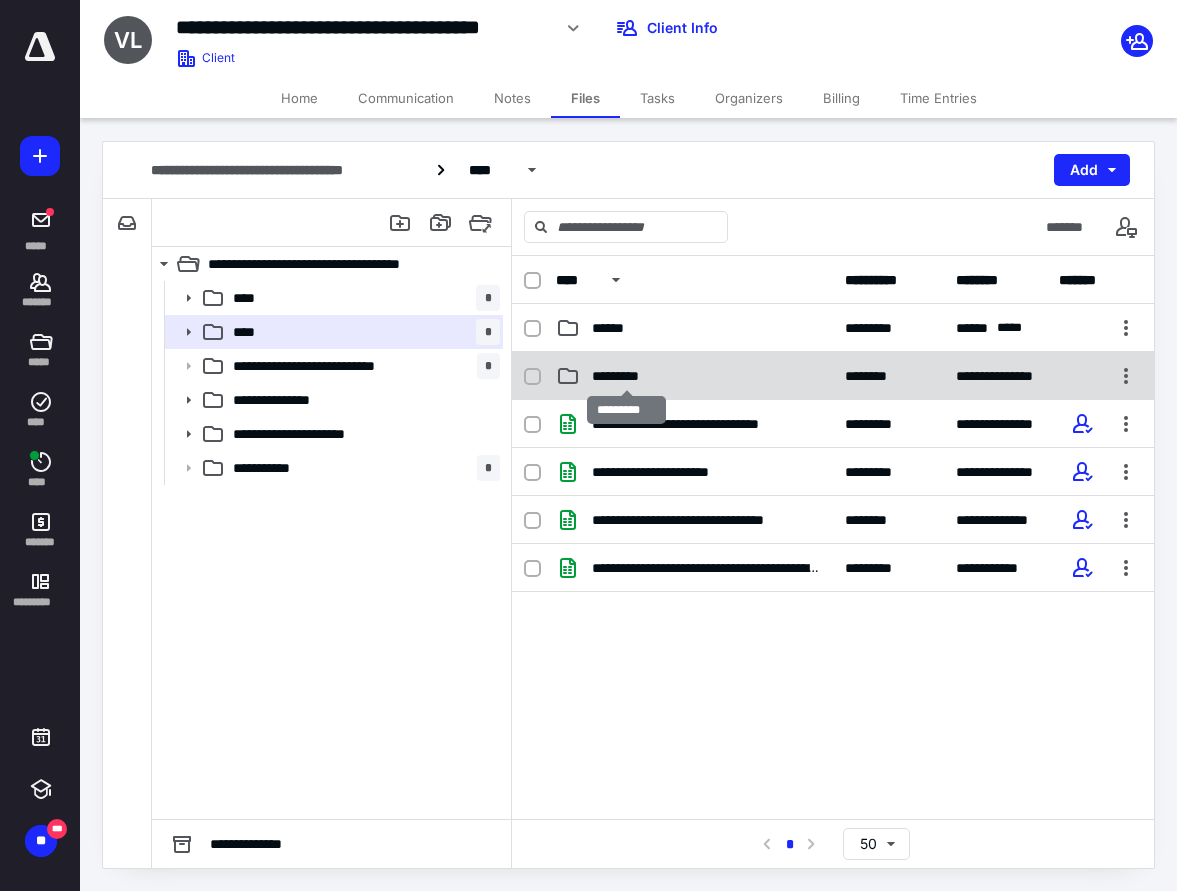 click on "*********" at bounding box center [626, 376] 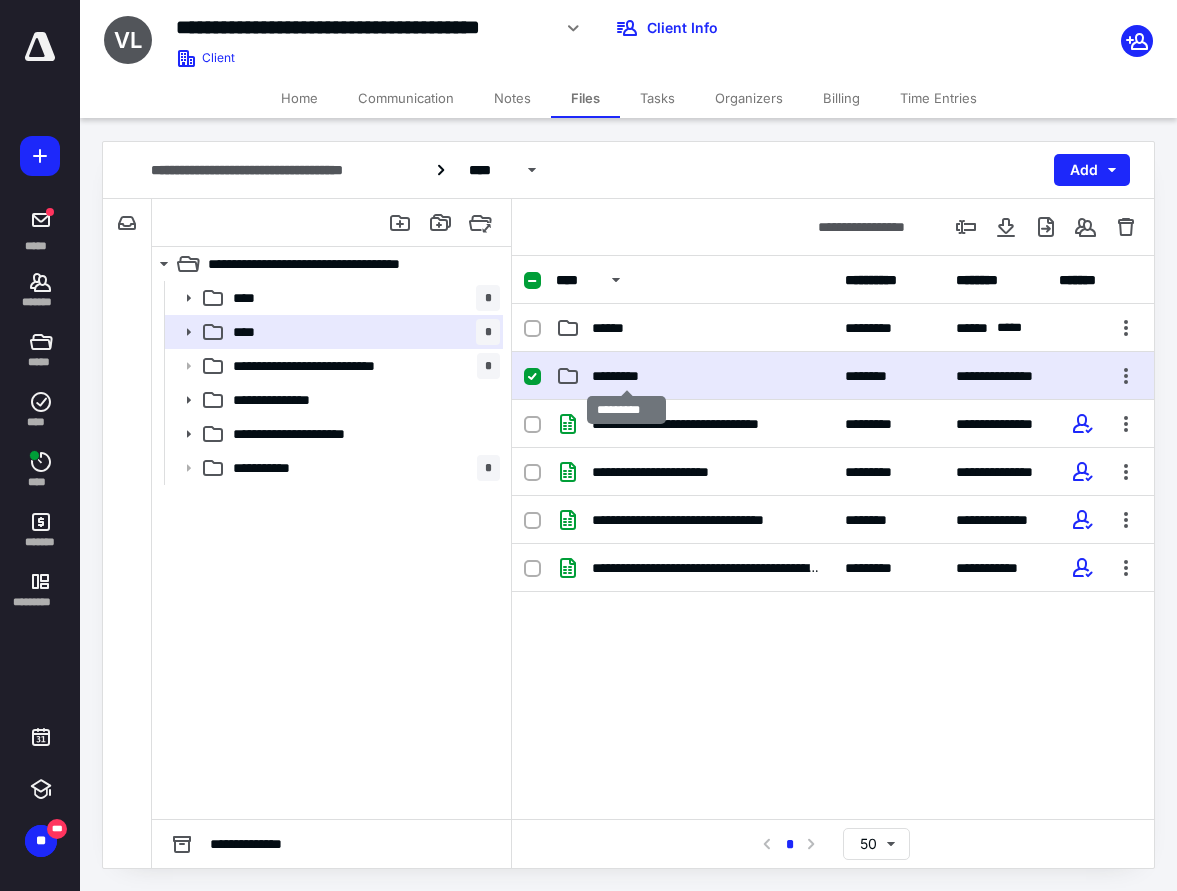 click on "*********" at bounding box center [626, 376] 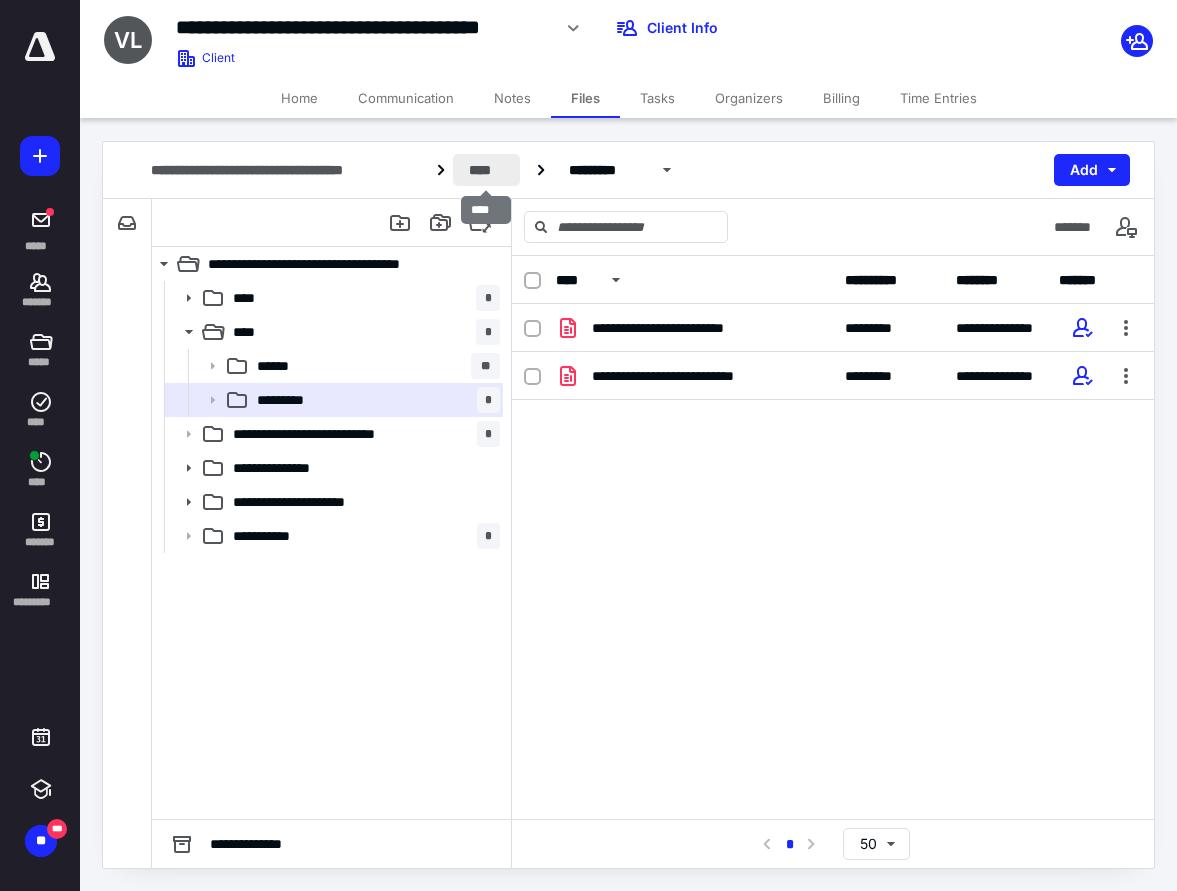 click on "****" at bounding box center [487, 170] 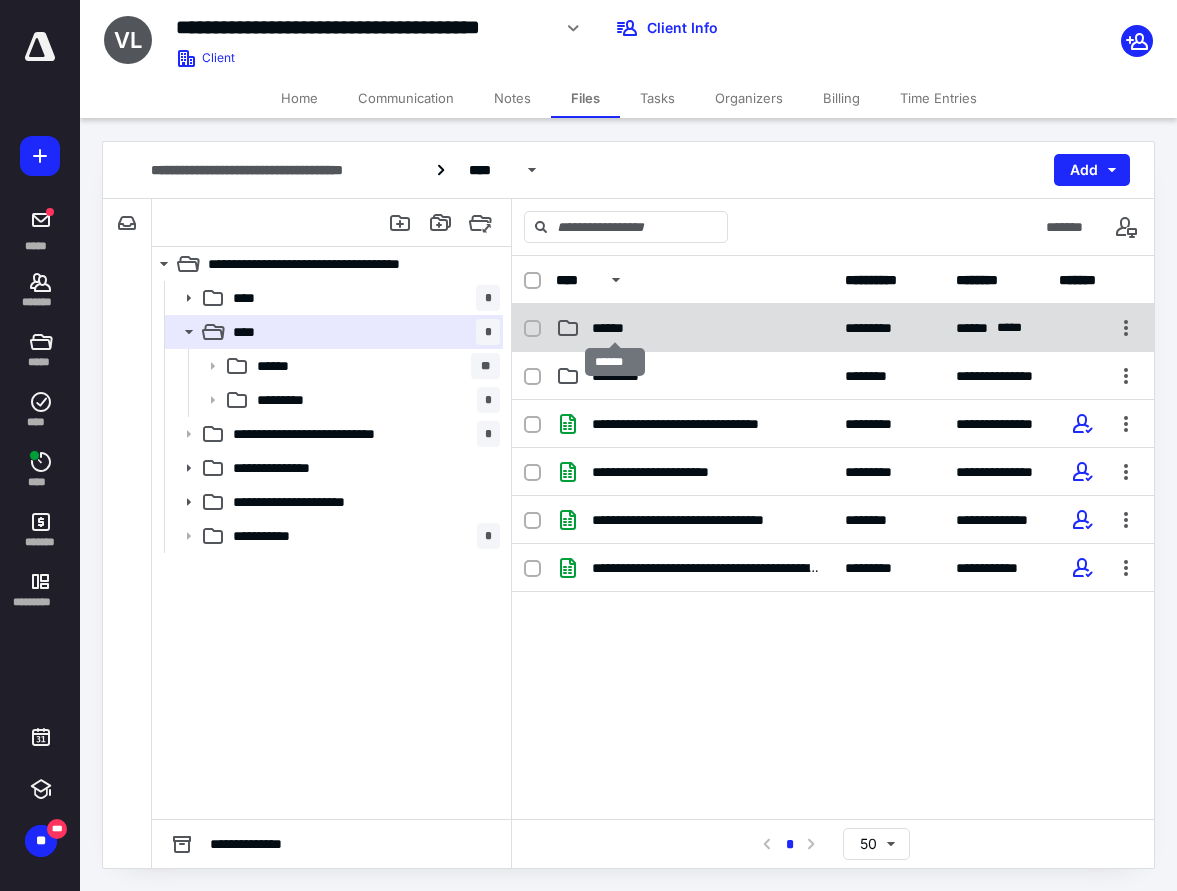 click on "******" at bounding box center (614, 328) 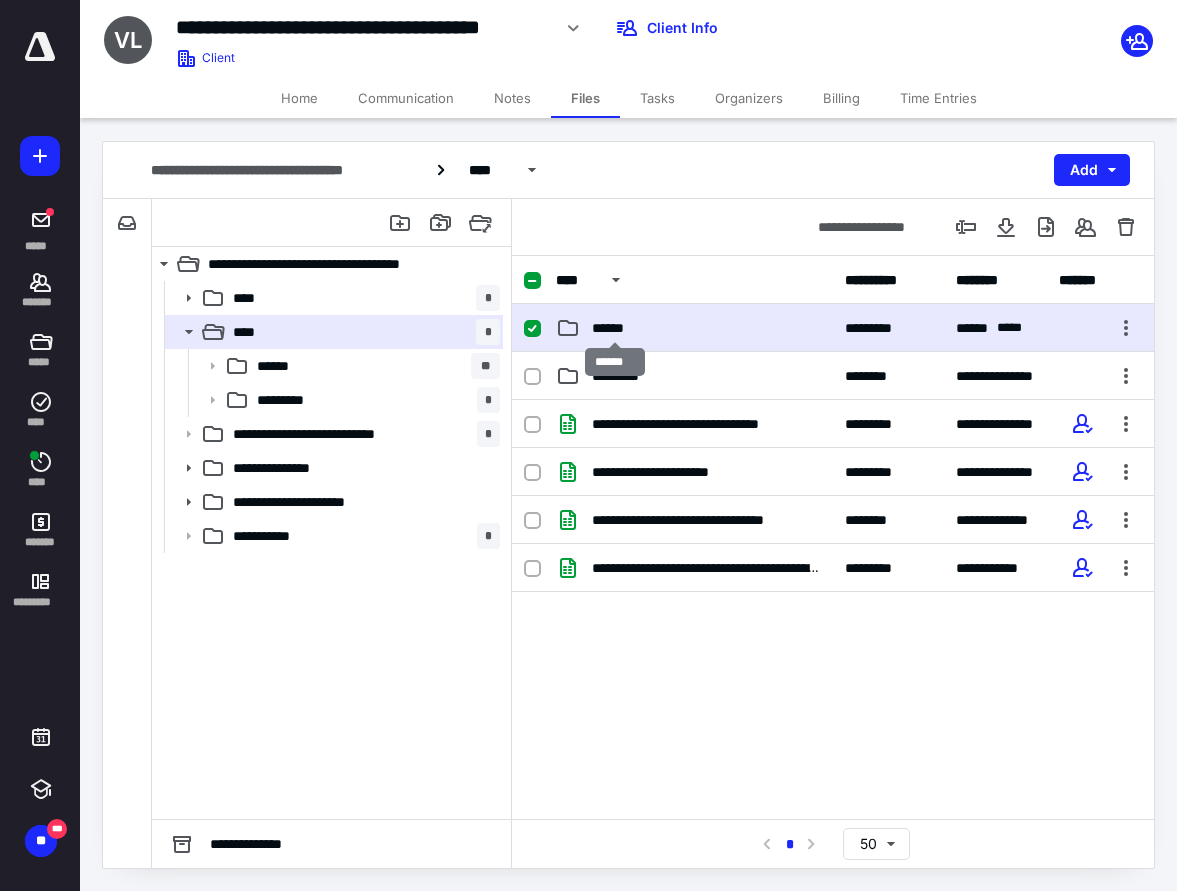 click on "******" at bounding box center (614, 328) 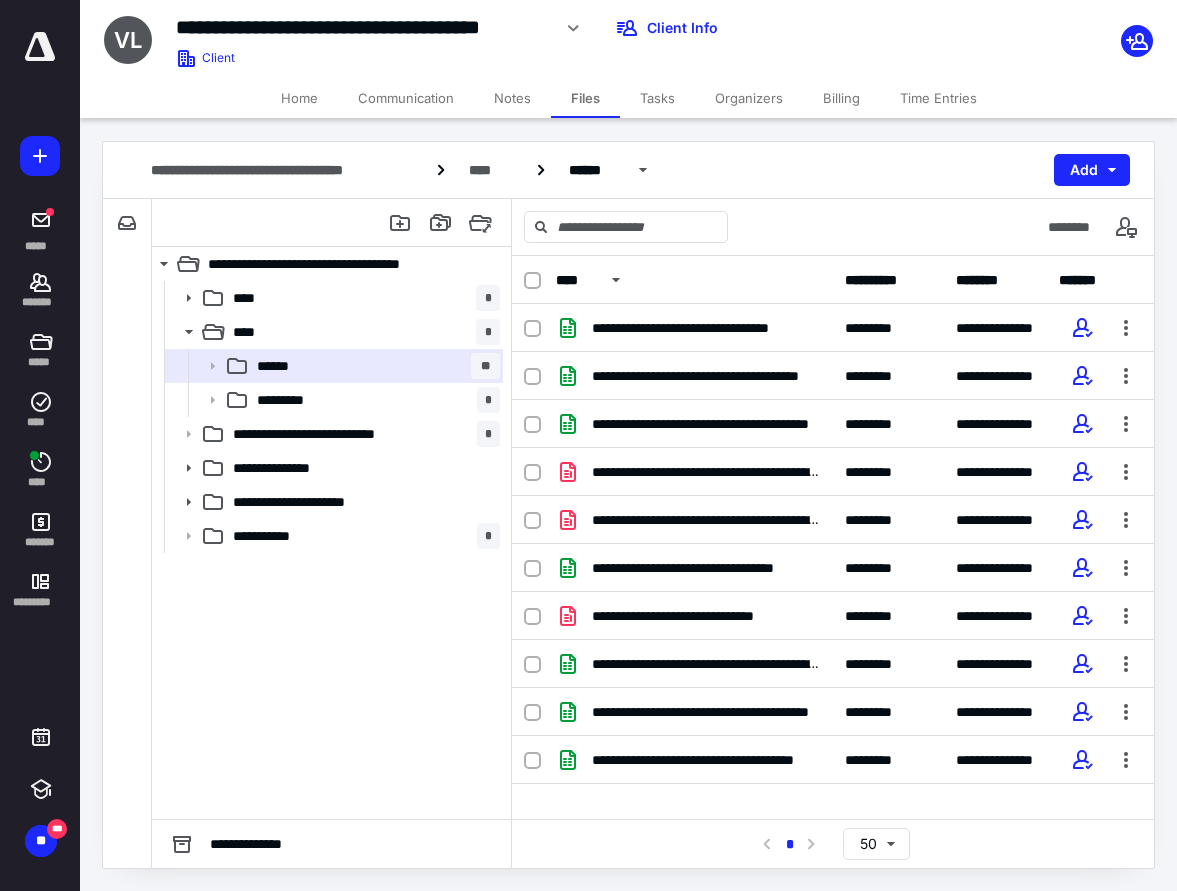click 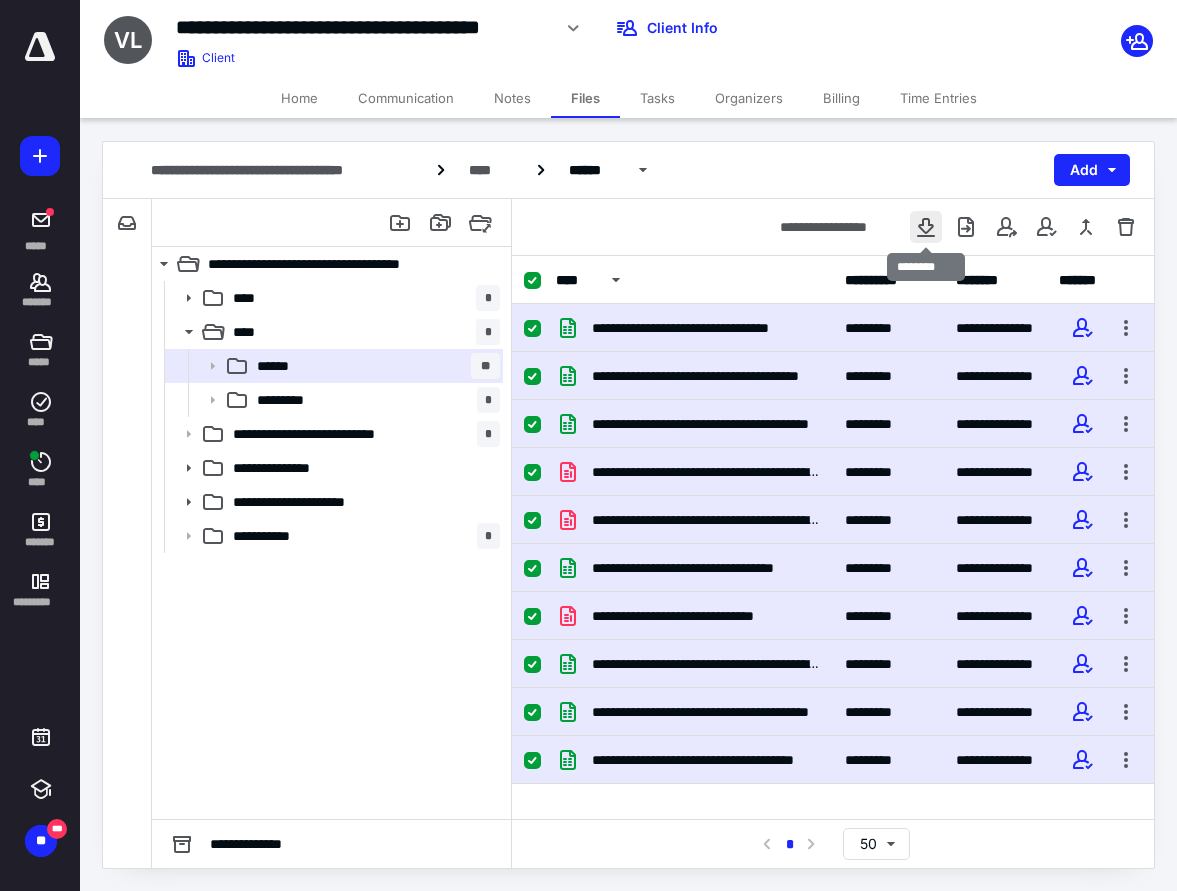 click at bounding box center [926, 227] 